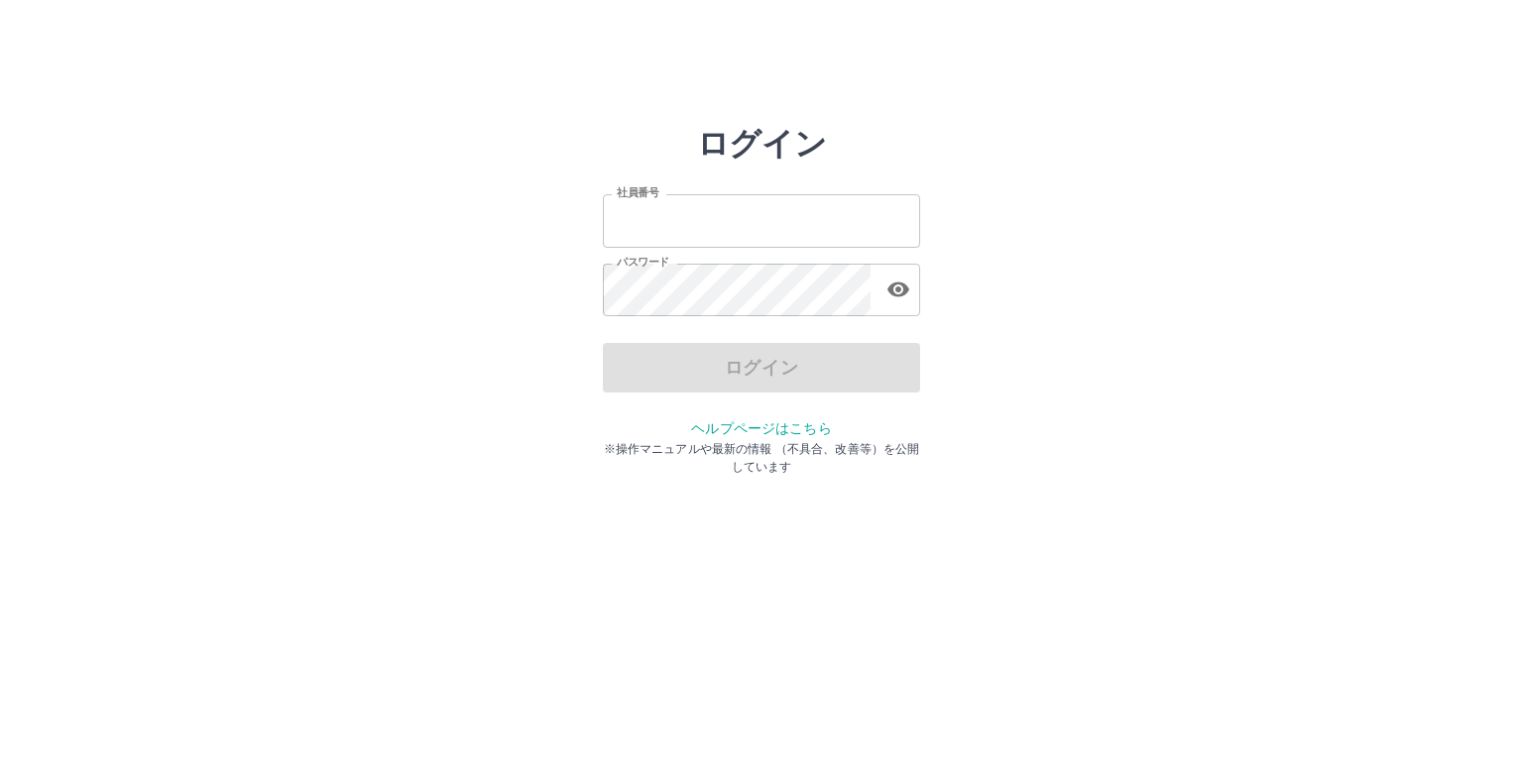 scroll, scrollTop: 0, scrollLeft: 0, axis: both 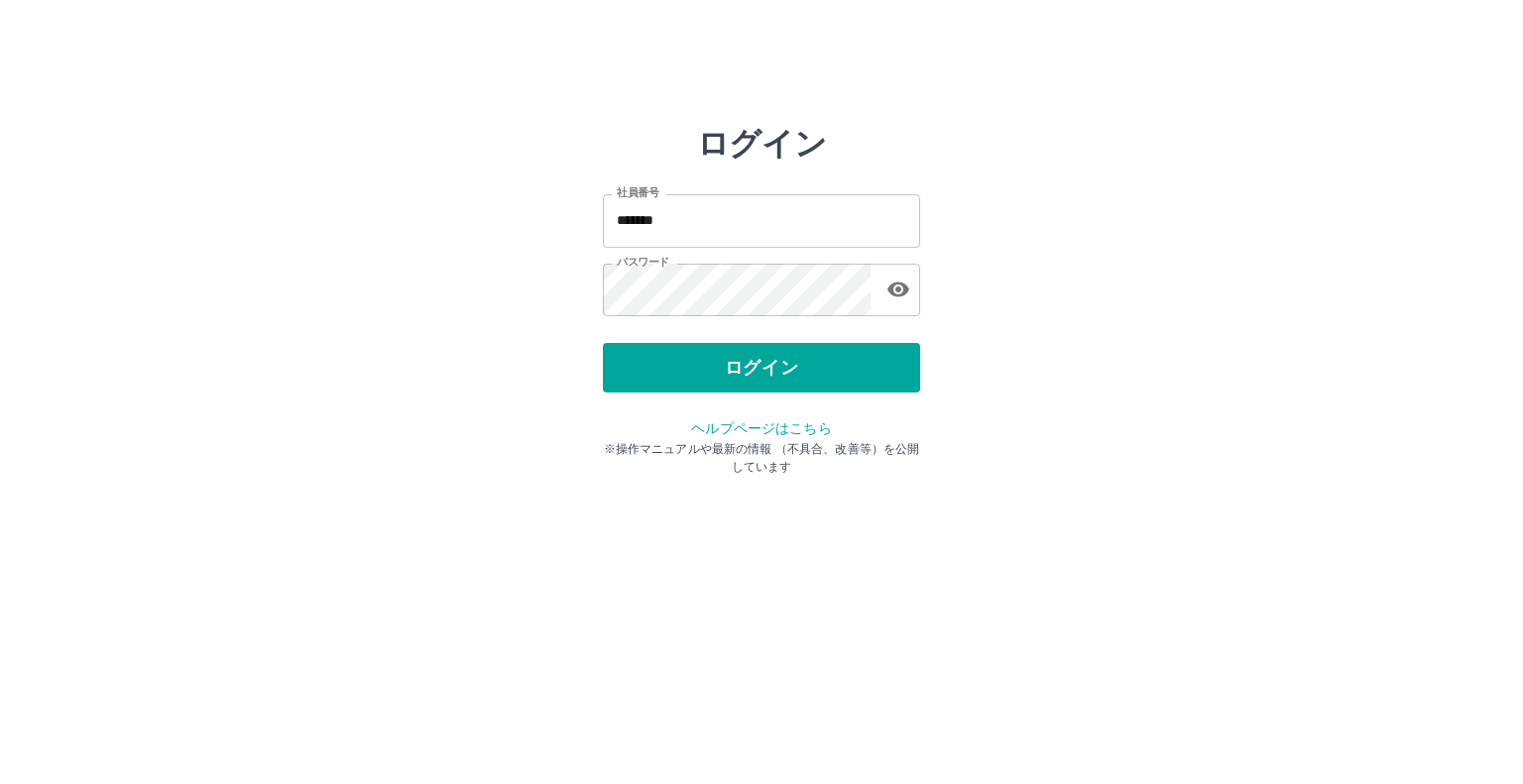 click on "ログイン" at bounding box center (762, 368) 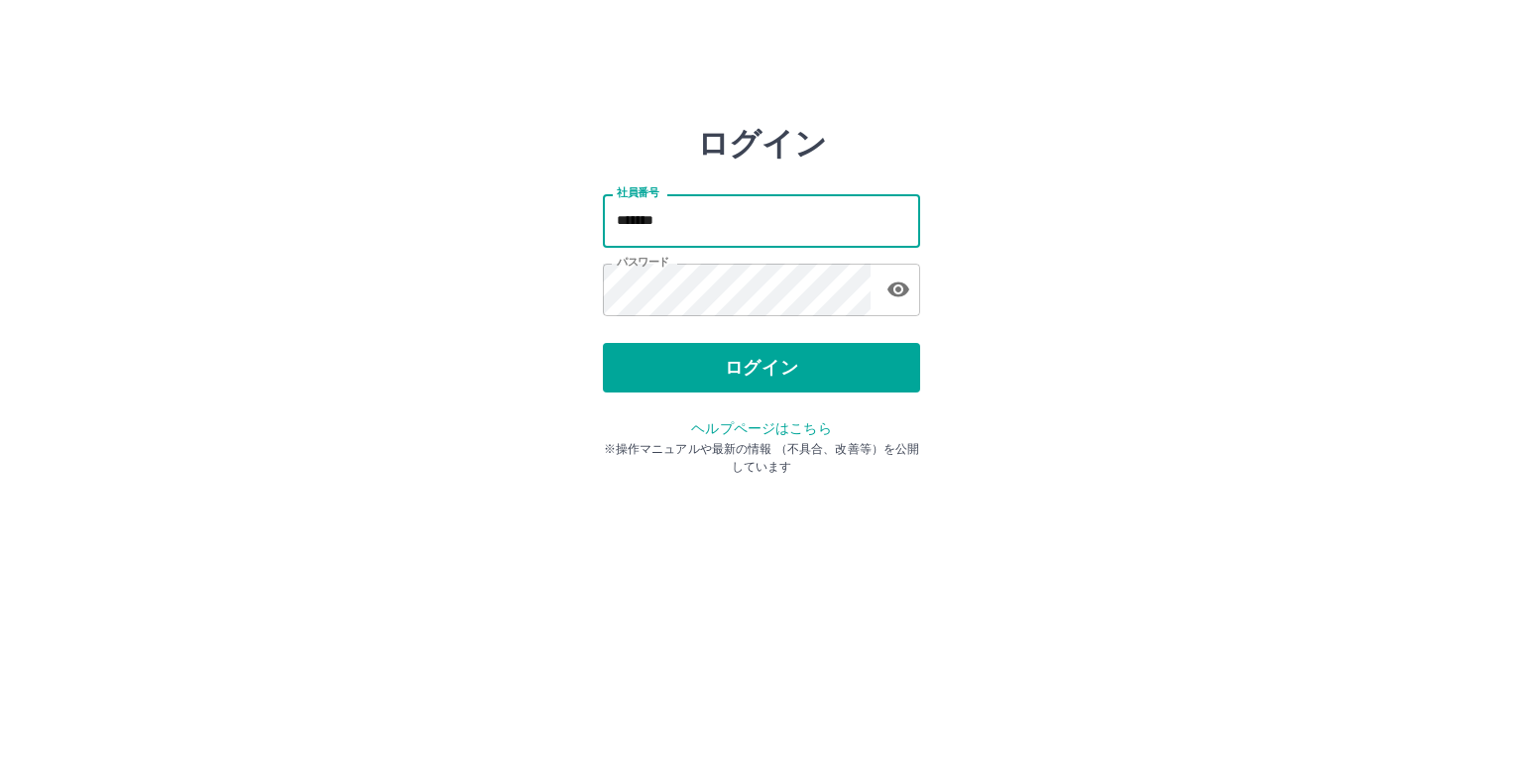 click on "*******" at bounding box center [762, 220] 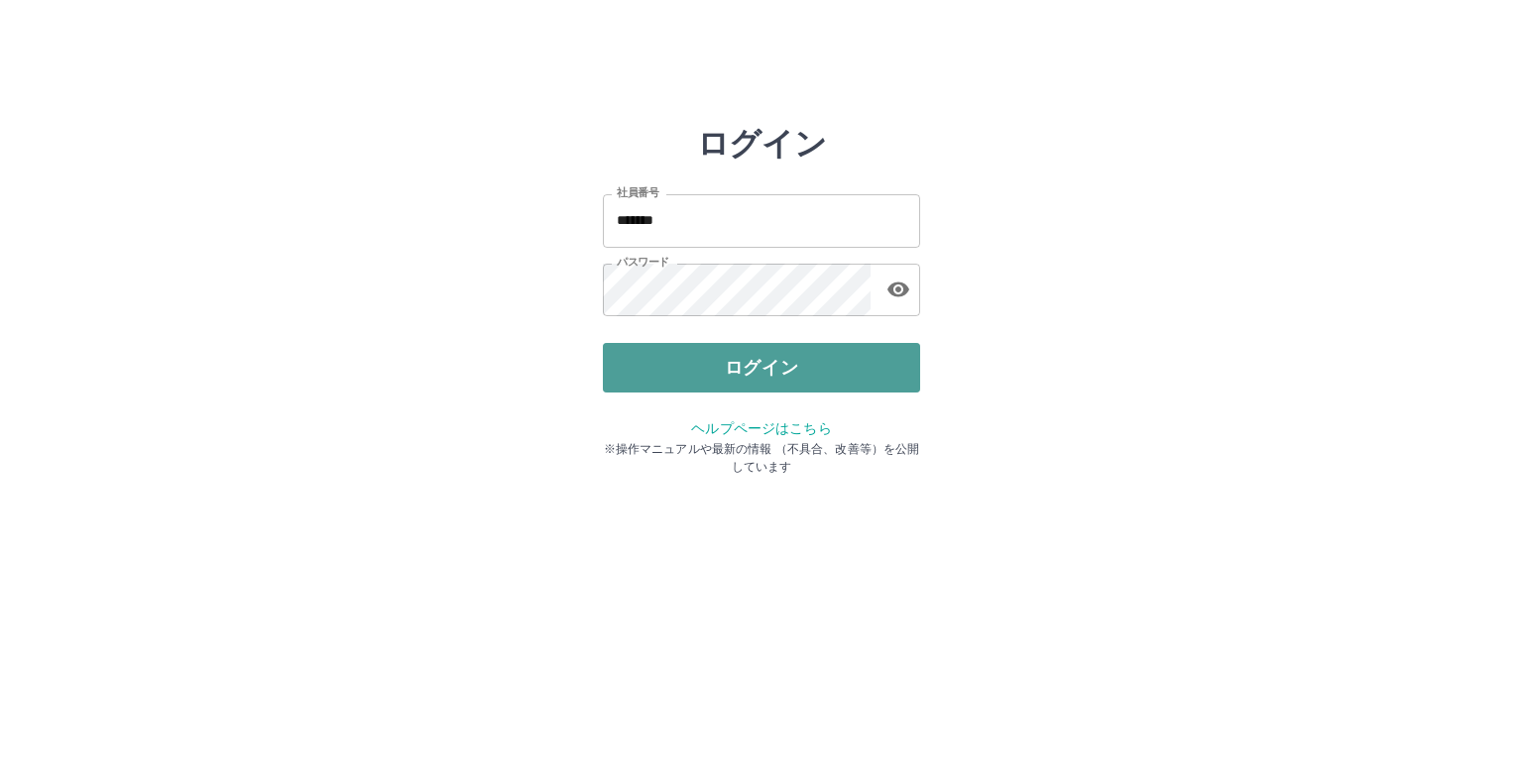 click on "ログイン" at bounding box center (762, 368) 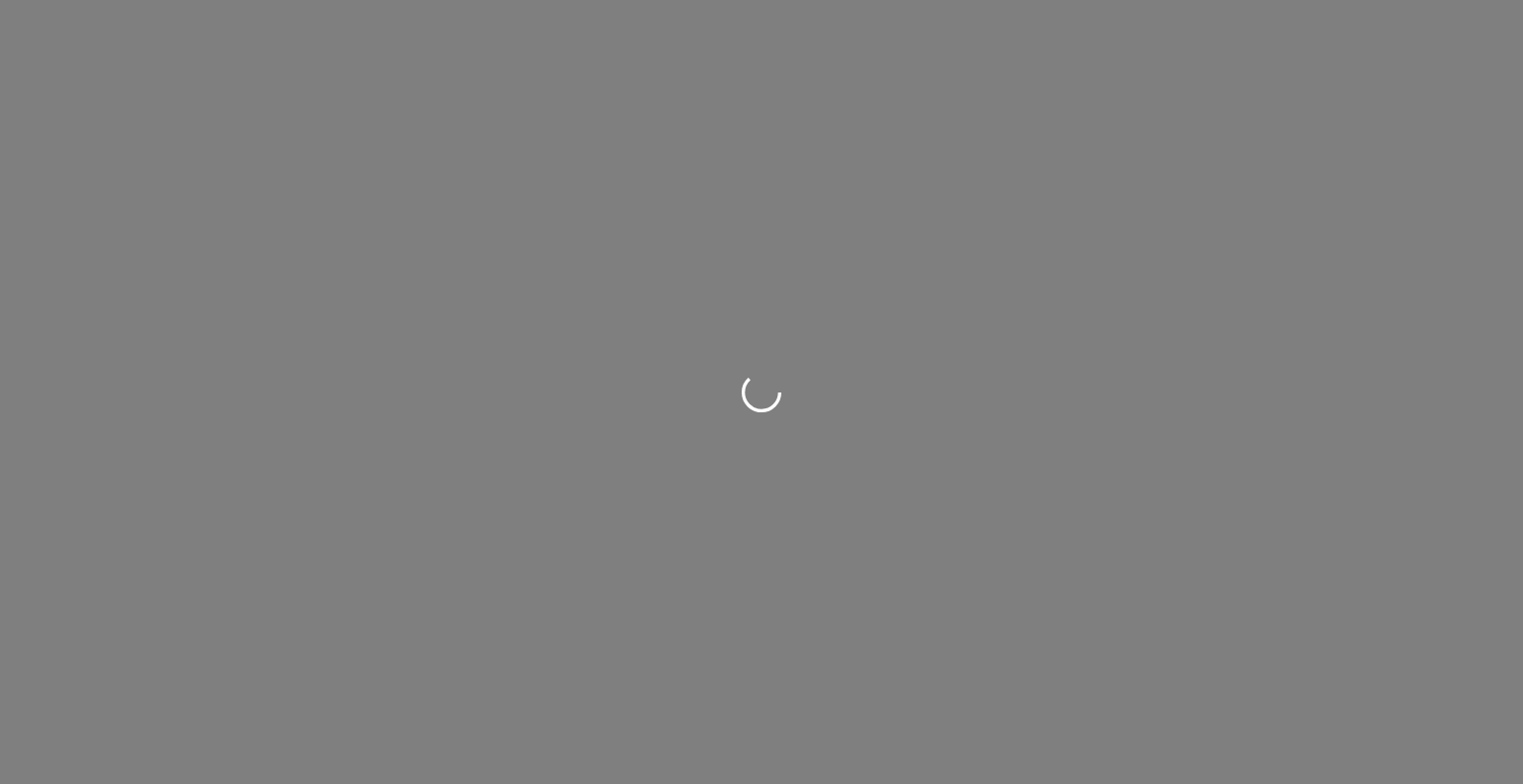 scroll, scrollTop: 0, scrollLeft: 0, axis: both 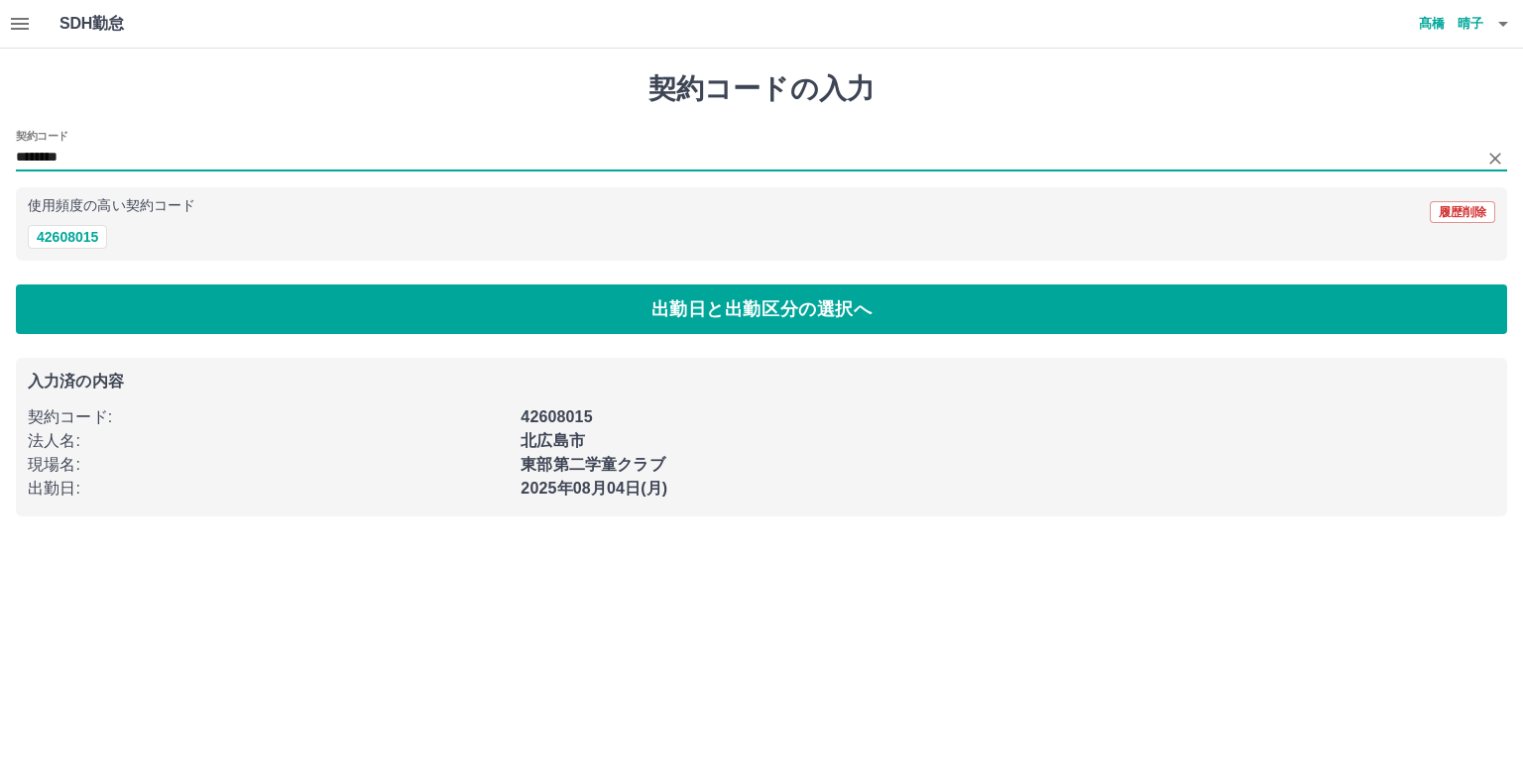 click on "********" at bounding box center (747, 158) 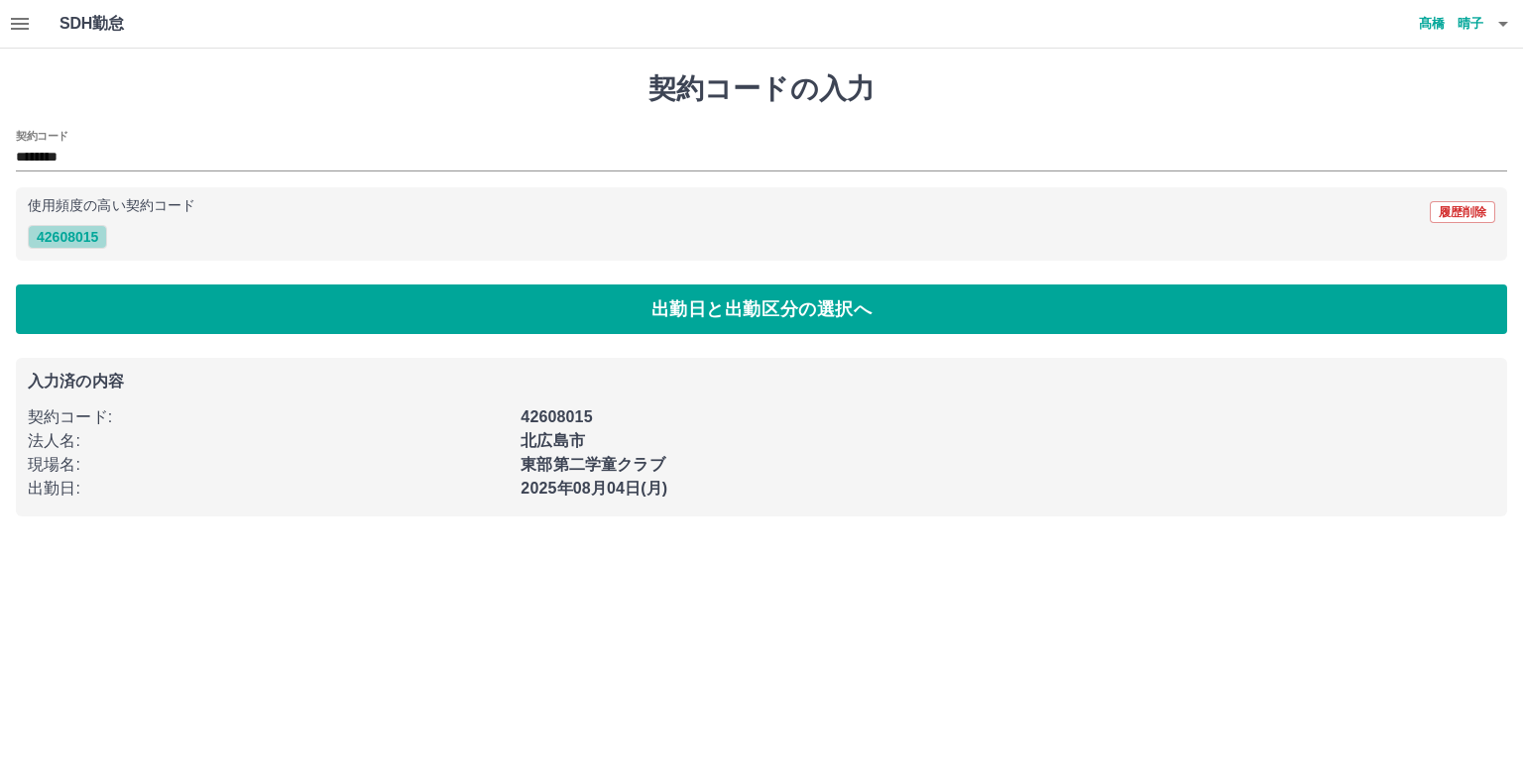 click on "42608015" at bounding box center [67, 237] 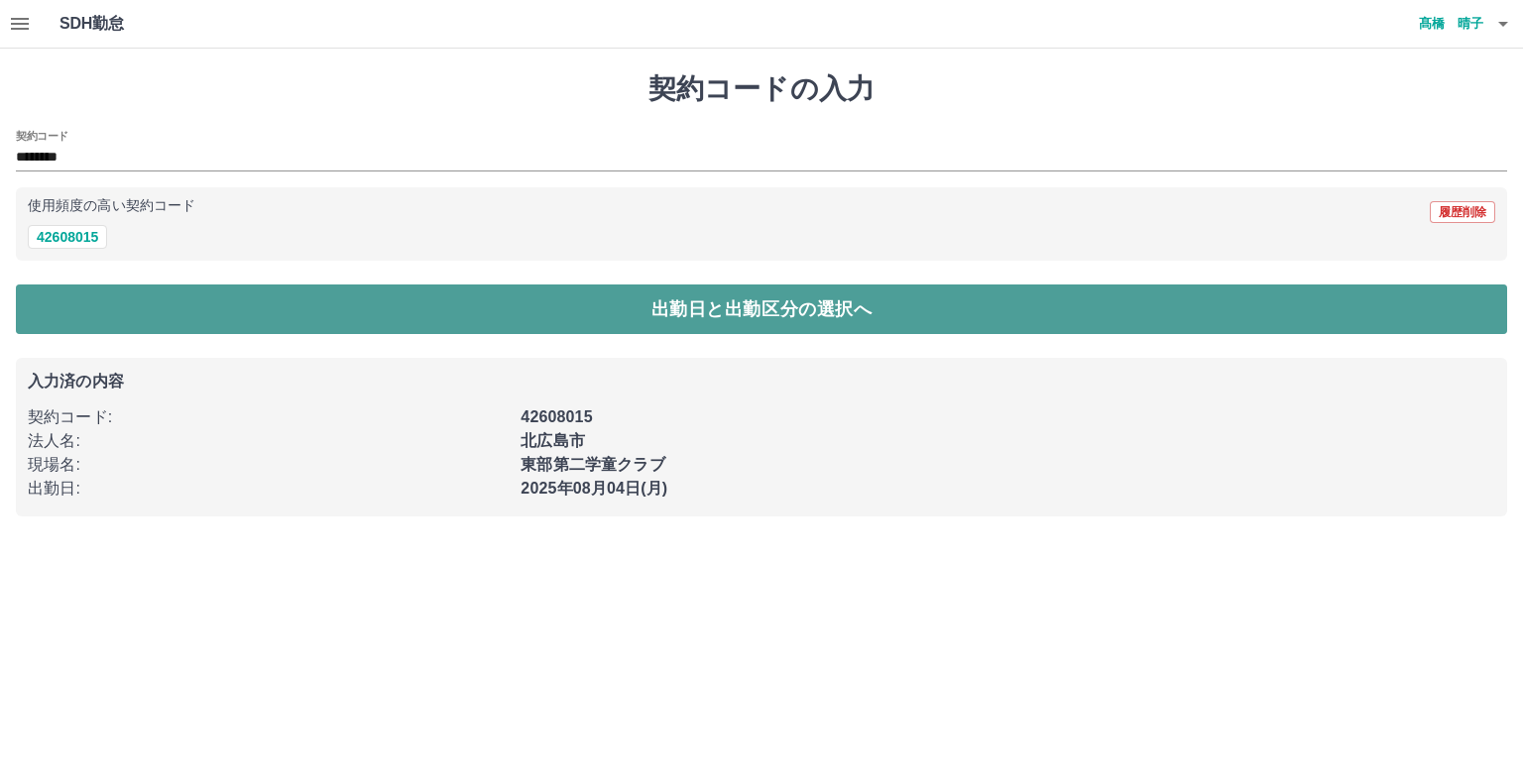 click on "出勤日と出勤区分の選択へ" at bounding box center [762, 309] 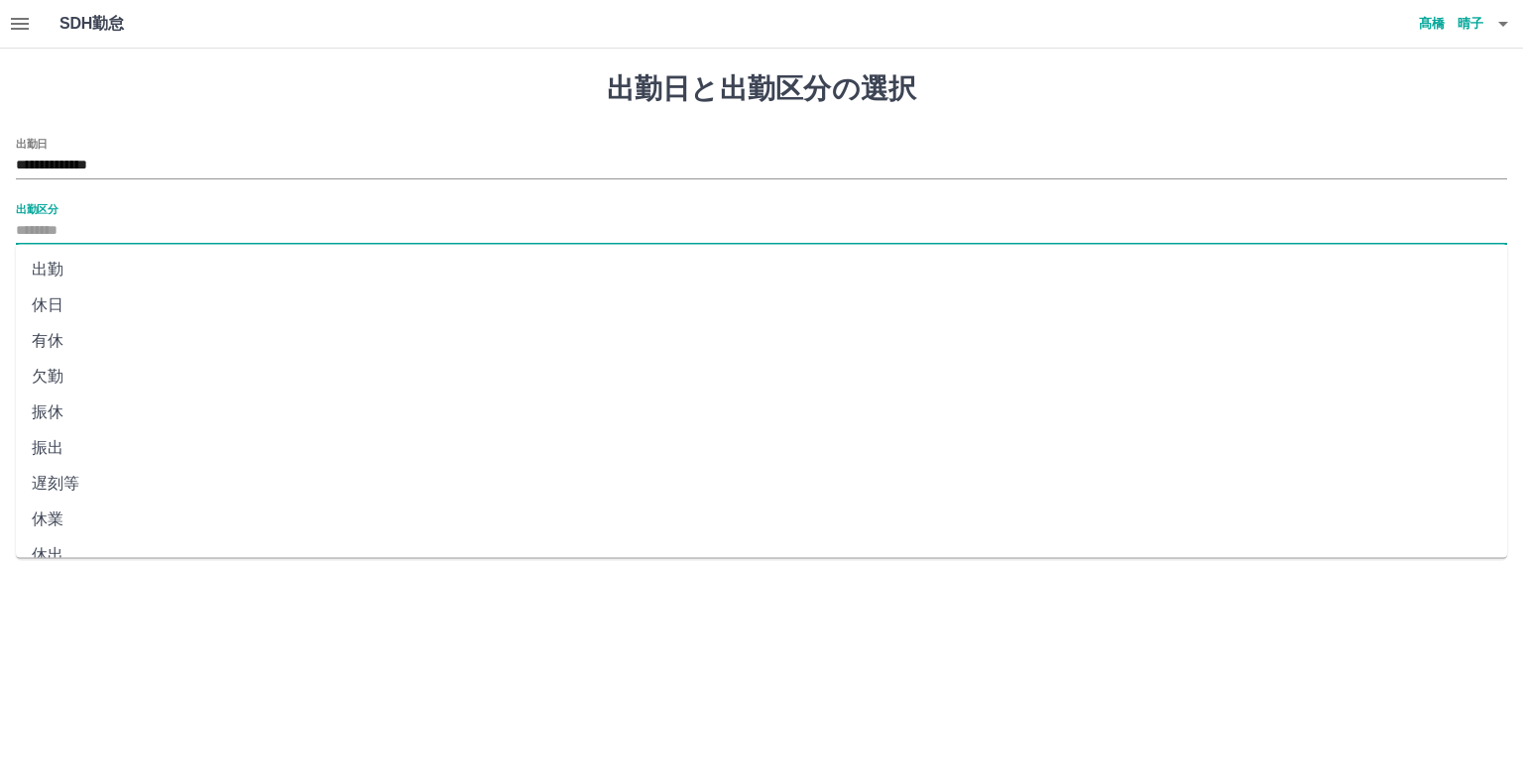 click on "出勤区分" at bounding box center (762, 231) 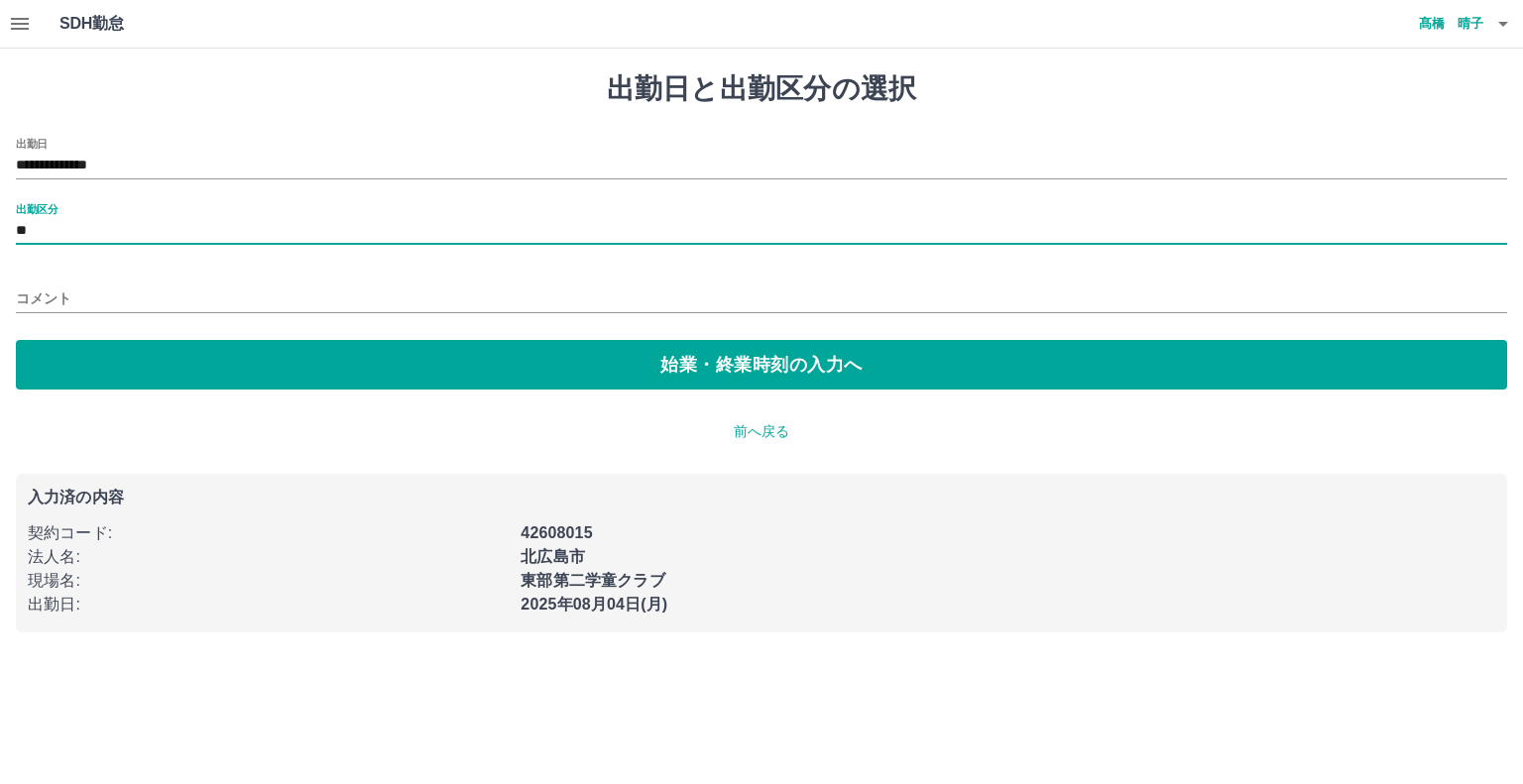 type on "**" 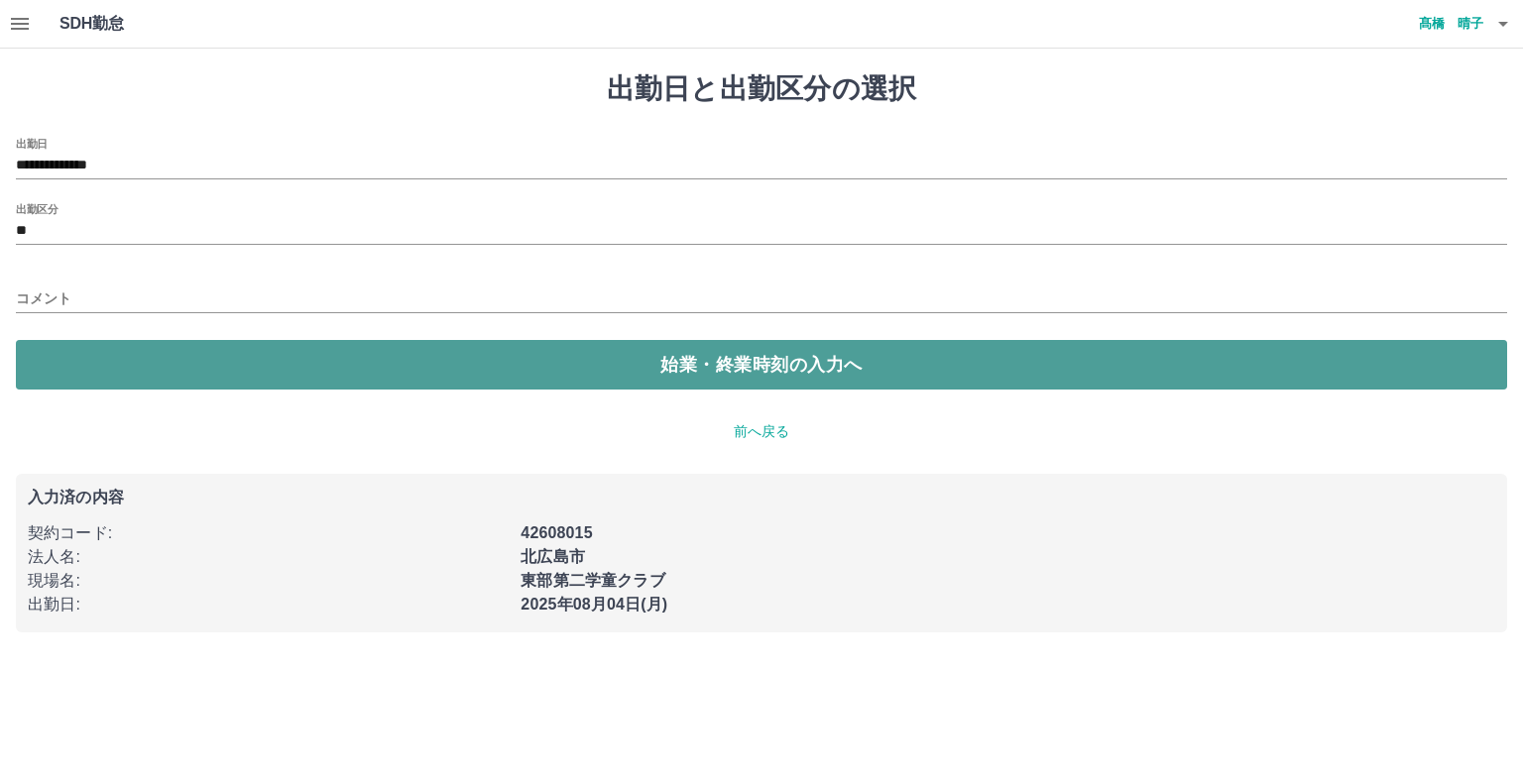 click on "始業・終業時刻の入力へ" at bounding box center [762, 365] 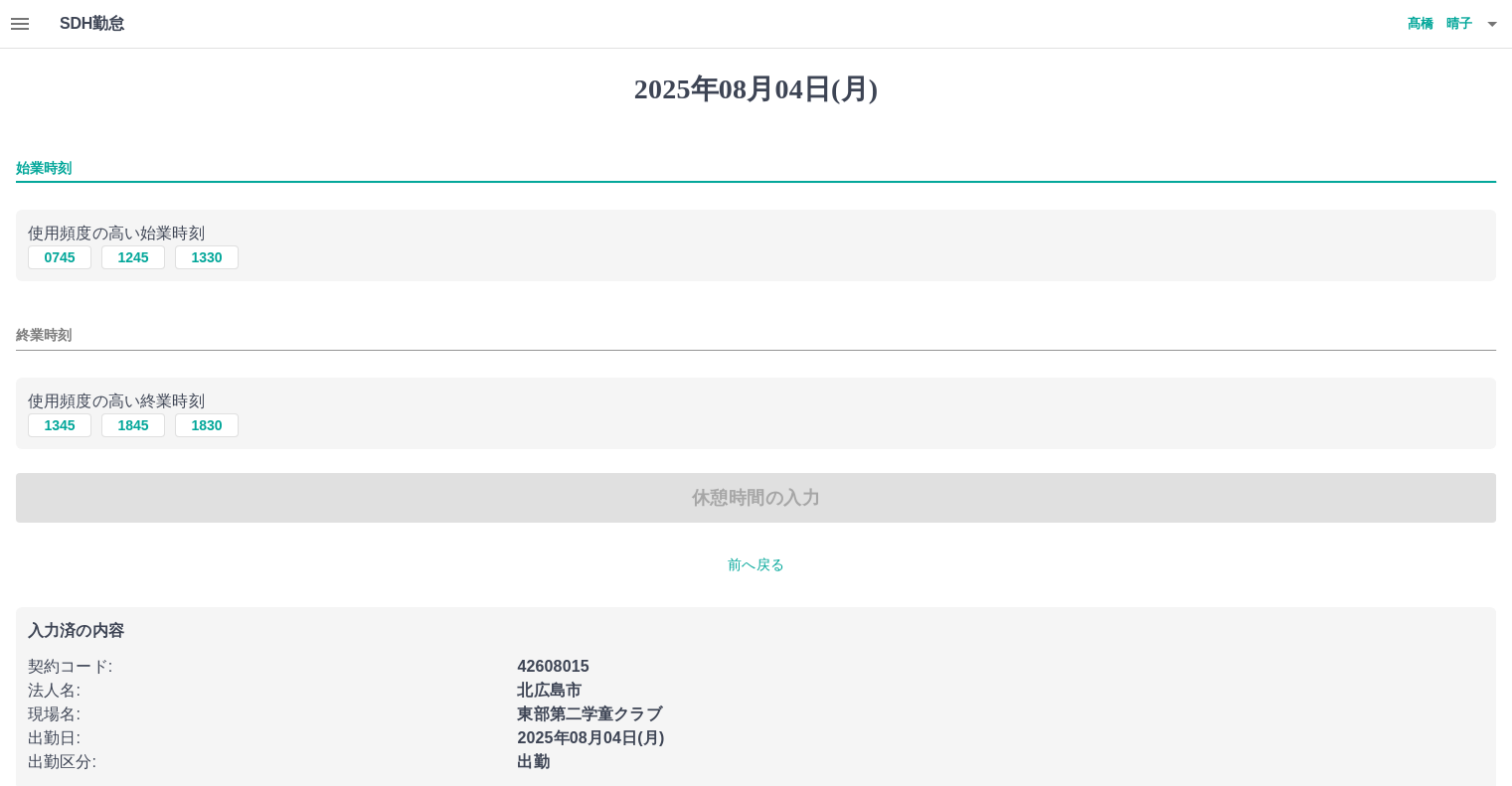 click on "始業時刻" at bounding box center [756, 168] 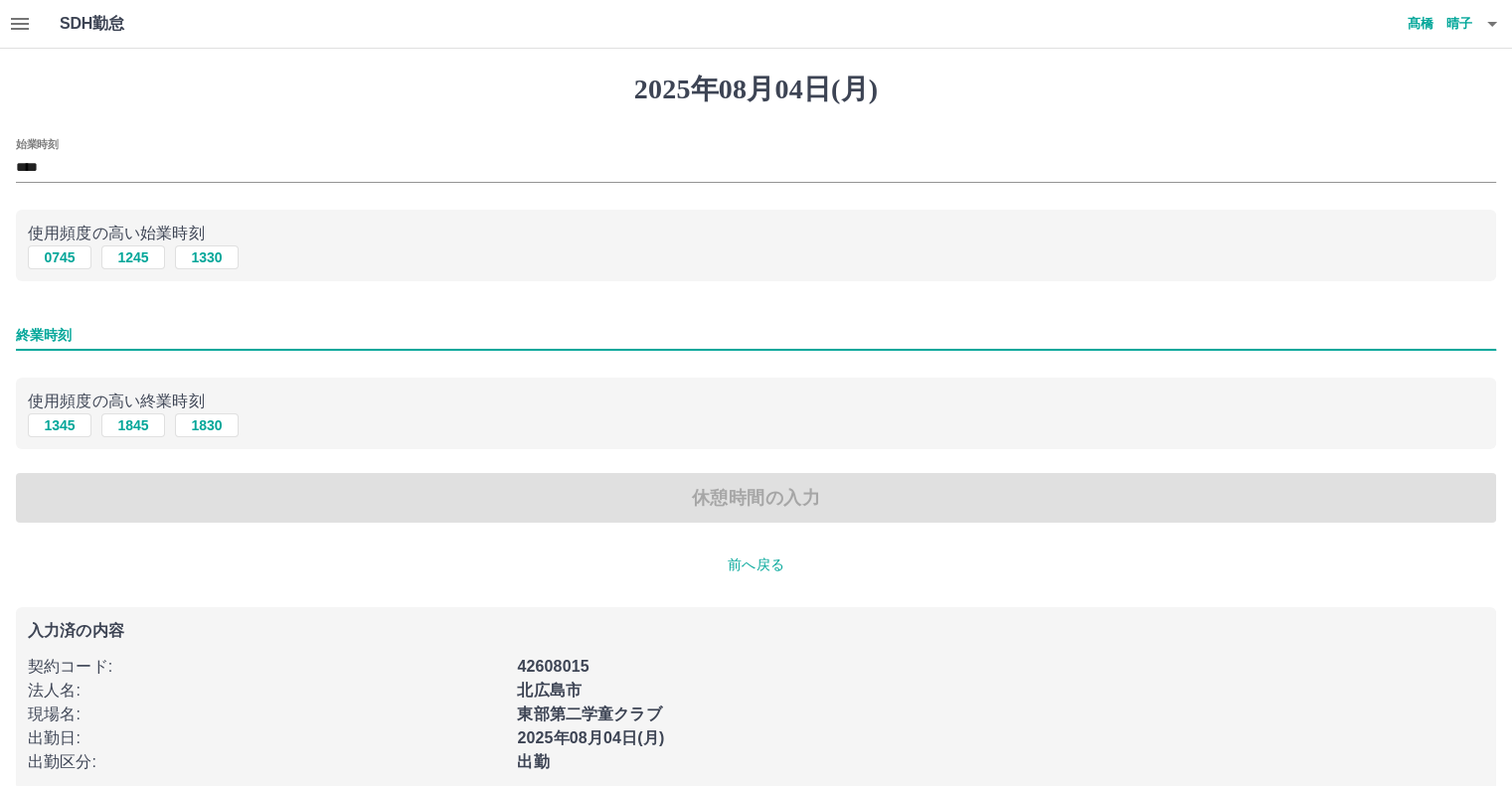 click on "終業時刻" at bounding box center (756, 335) 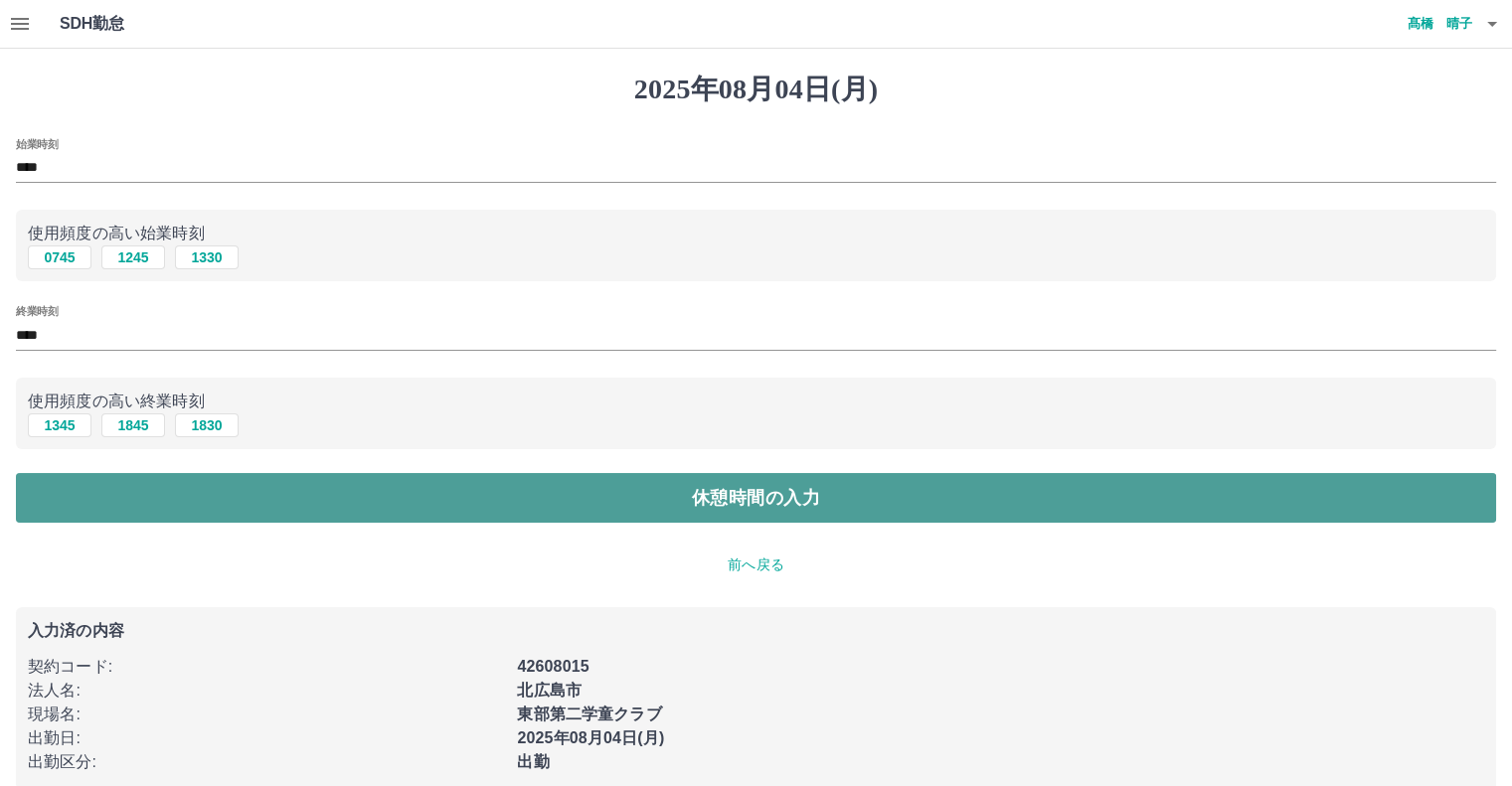 click on "休憩時間の入力" at bounding box center [756, 498] 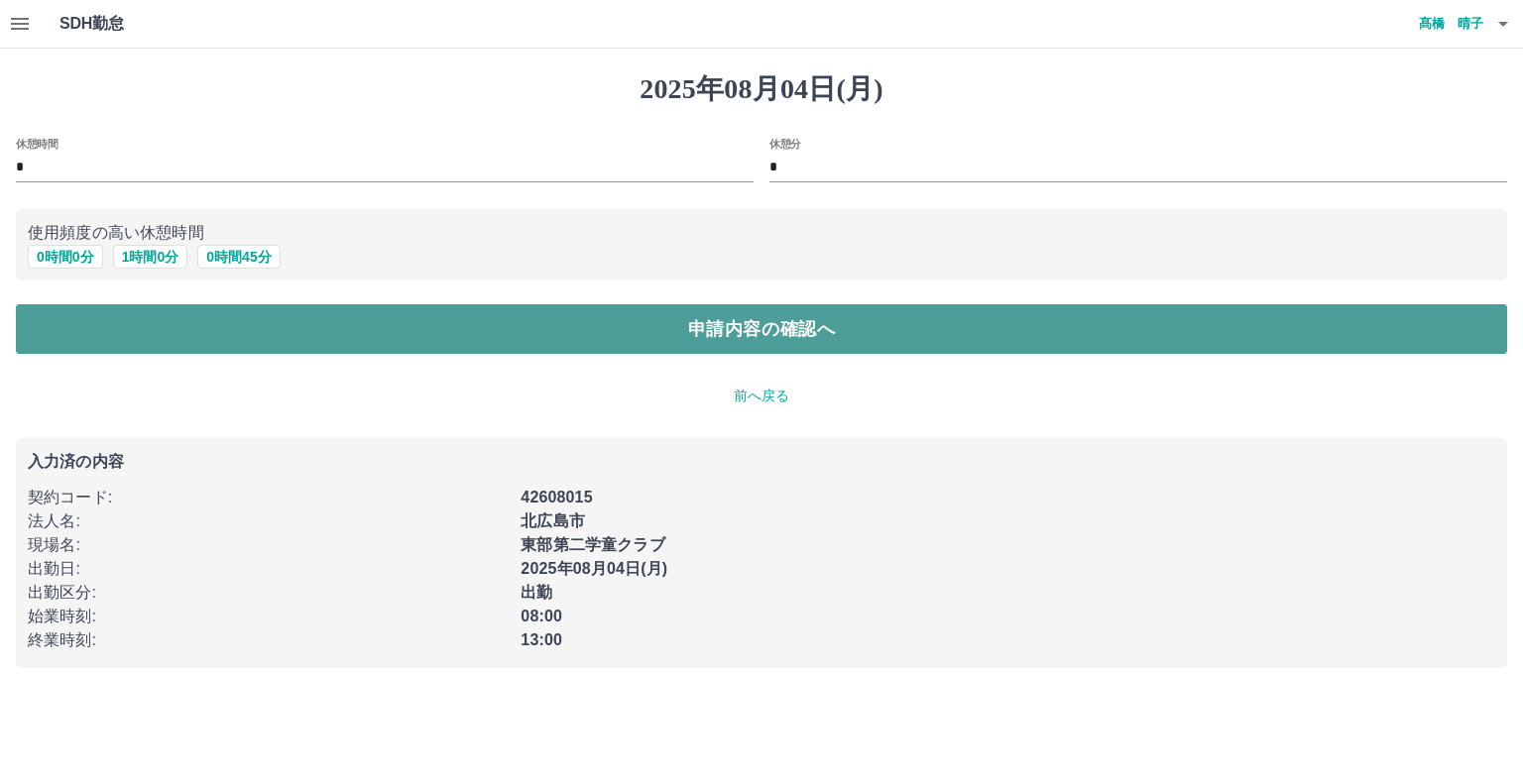 click on "申請内容の確認へ" at bounding box center (762, 329) 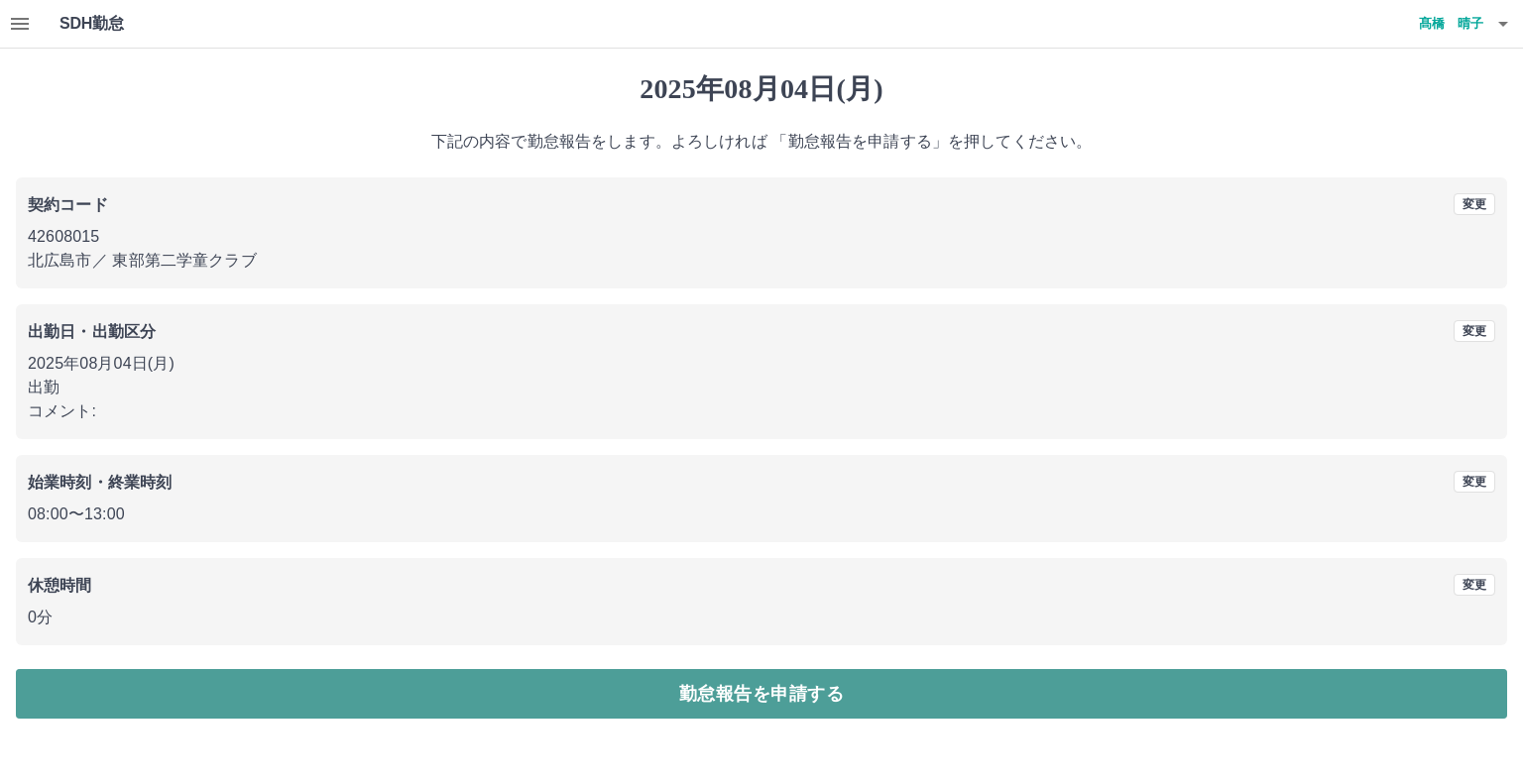 click on "勤怠報告を申請する" at bounding box center (762, 694) 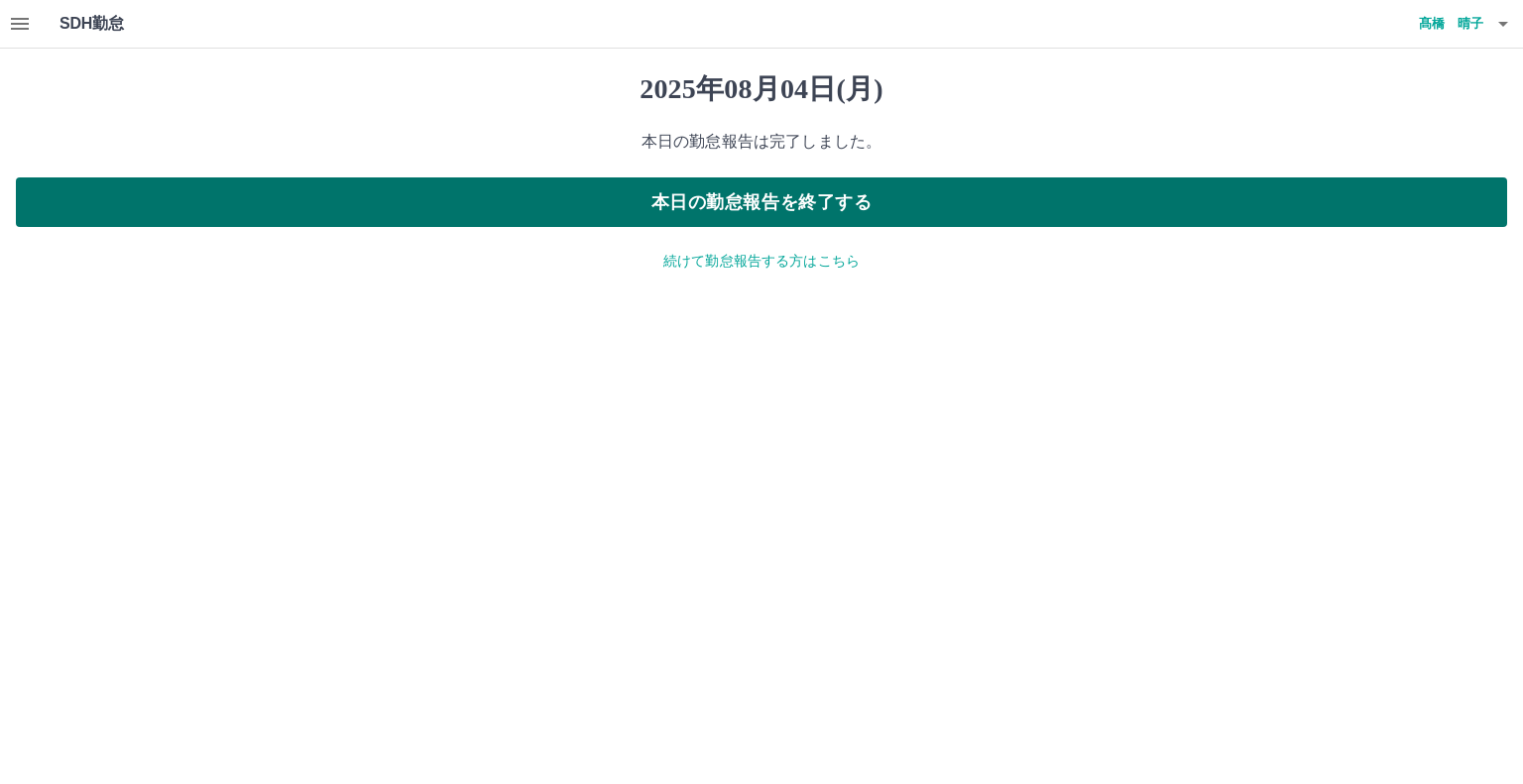 click on "本日の勤怠報告を終了する" at bounding box center (762, 202) 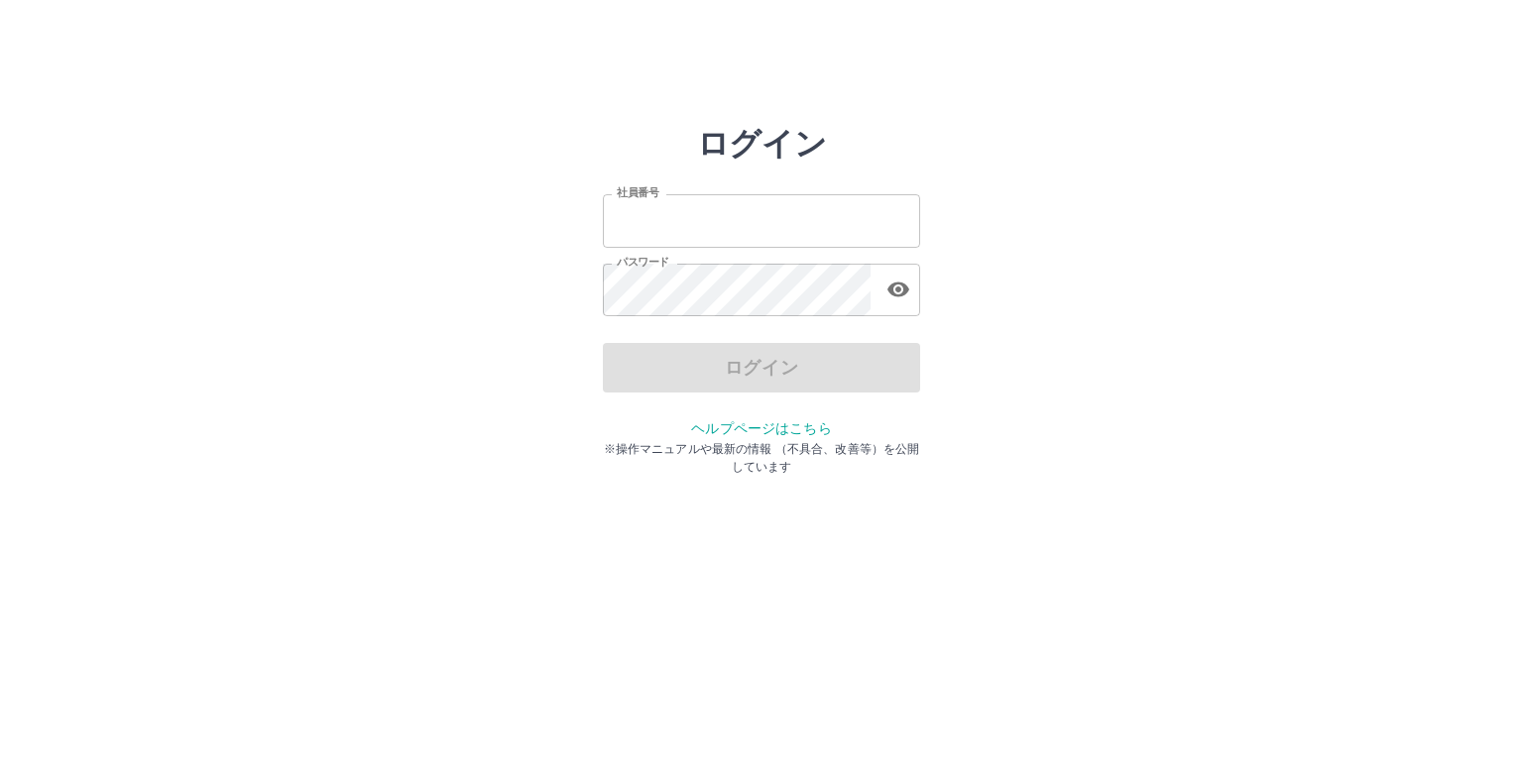 scroll, scrollTop: 0, scrollLeft: 0, axis: both 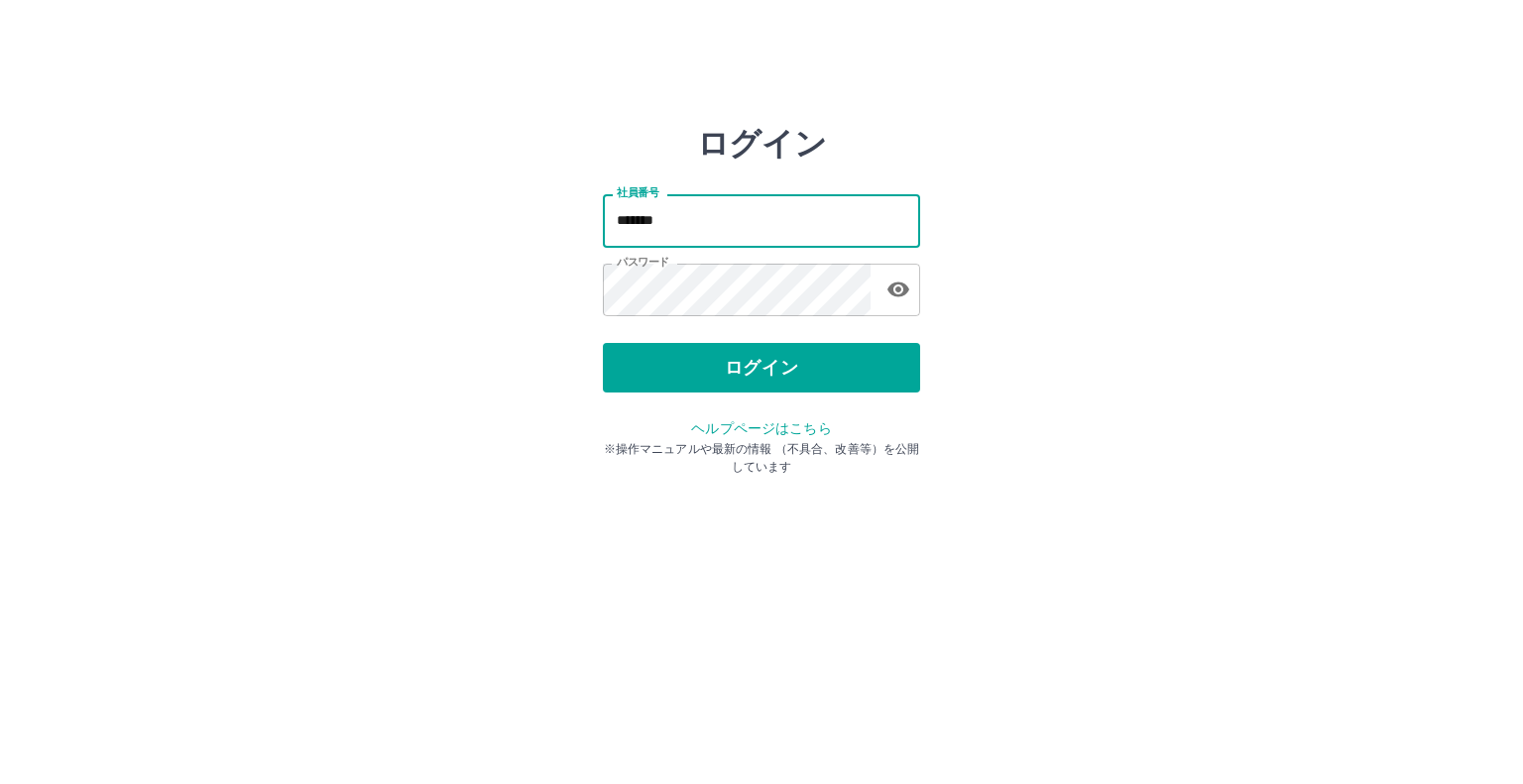 click on "*******" at bounding box center [762, 220] 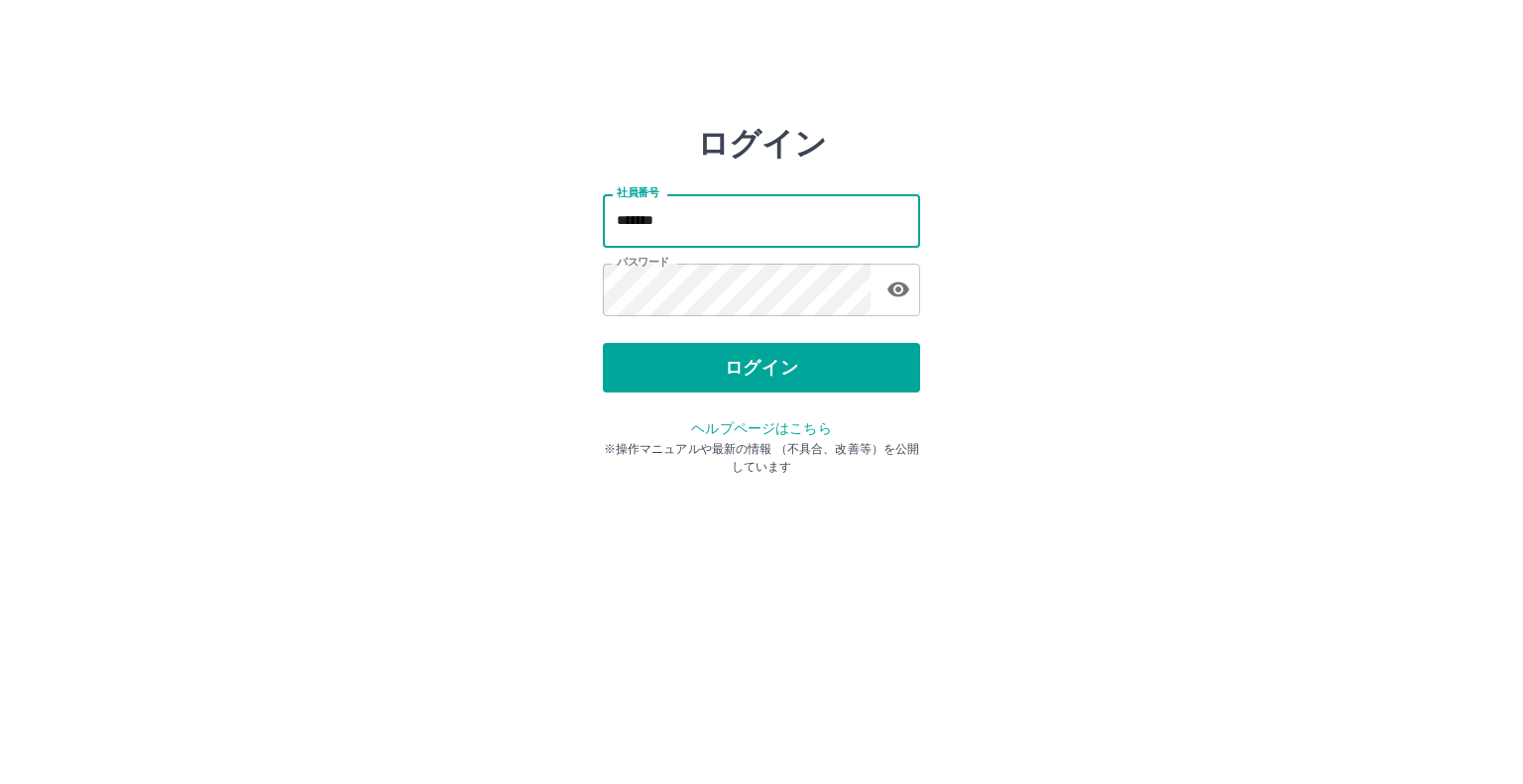 type on "*******" 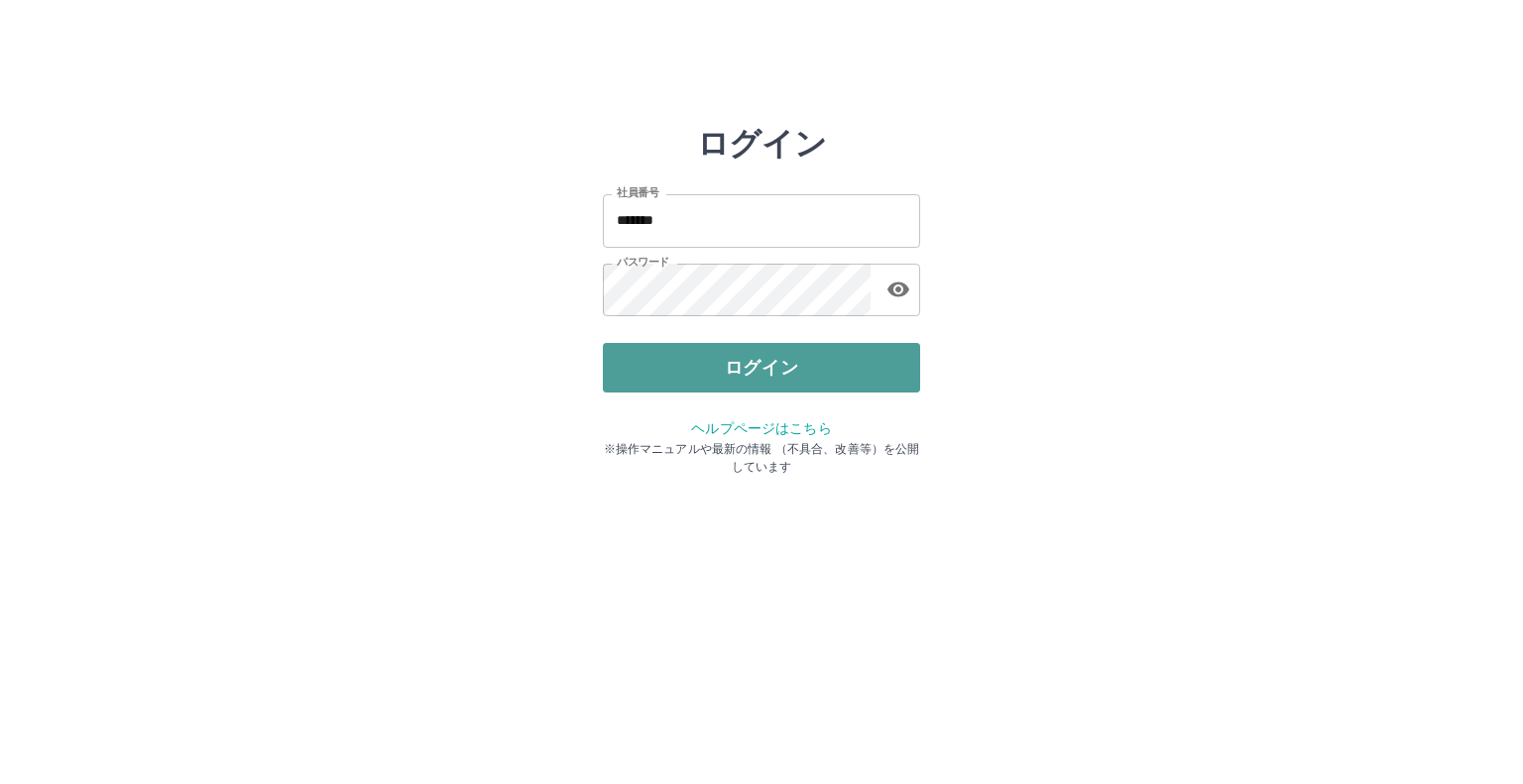 click on "ログイン" at bounding box center (762, 368) 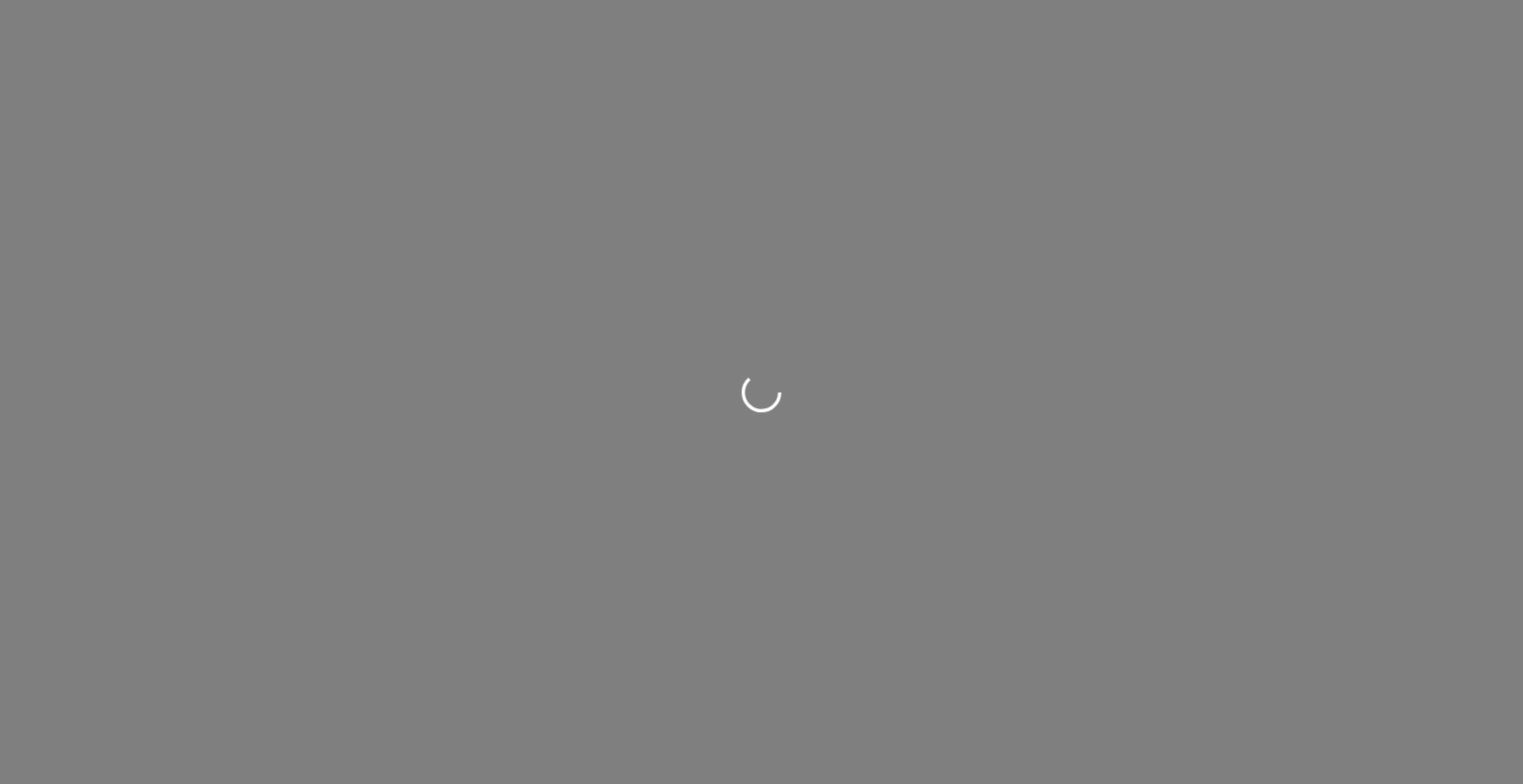 scroll, scrollTop: 0, scrollLeft: 0, axis: both 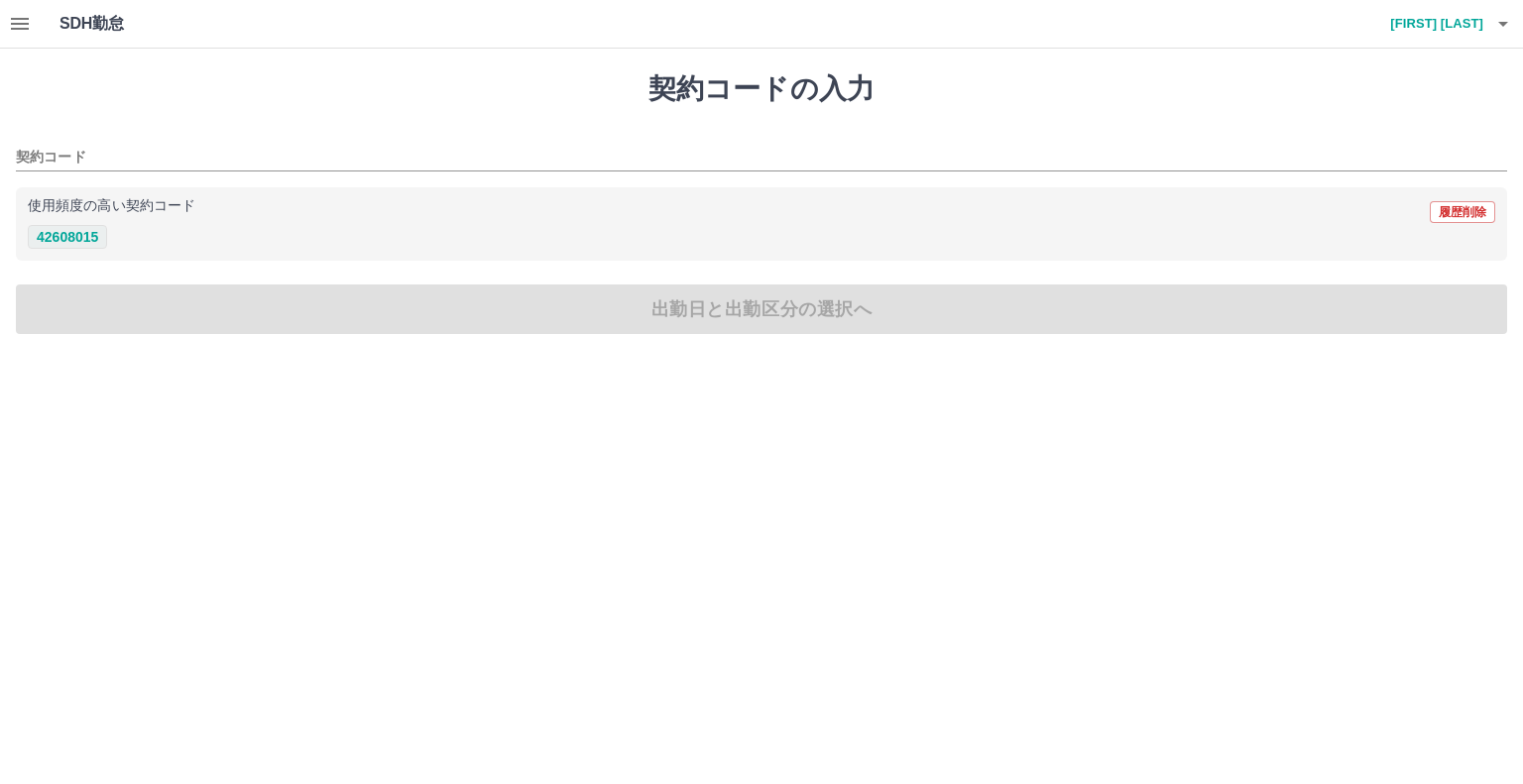 click on "42608015" at bounding box center (67, 237) 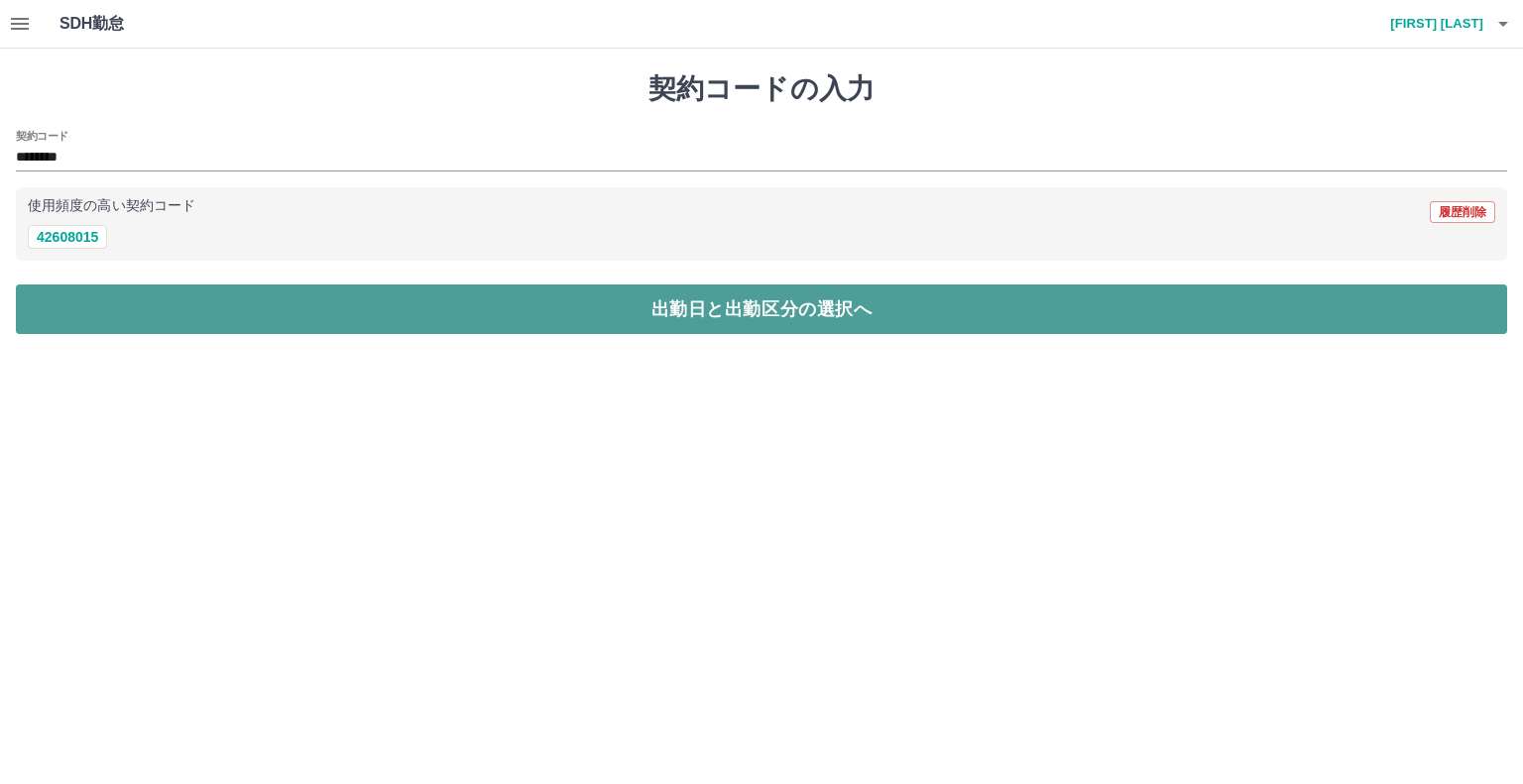 click on "出勤日と出勤区分の選択へ" at bounding box center (762, 309) 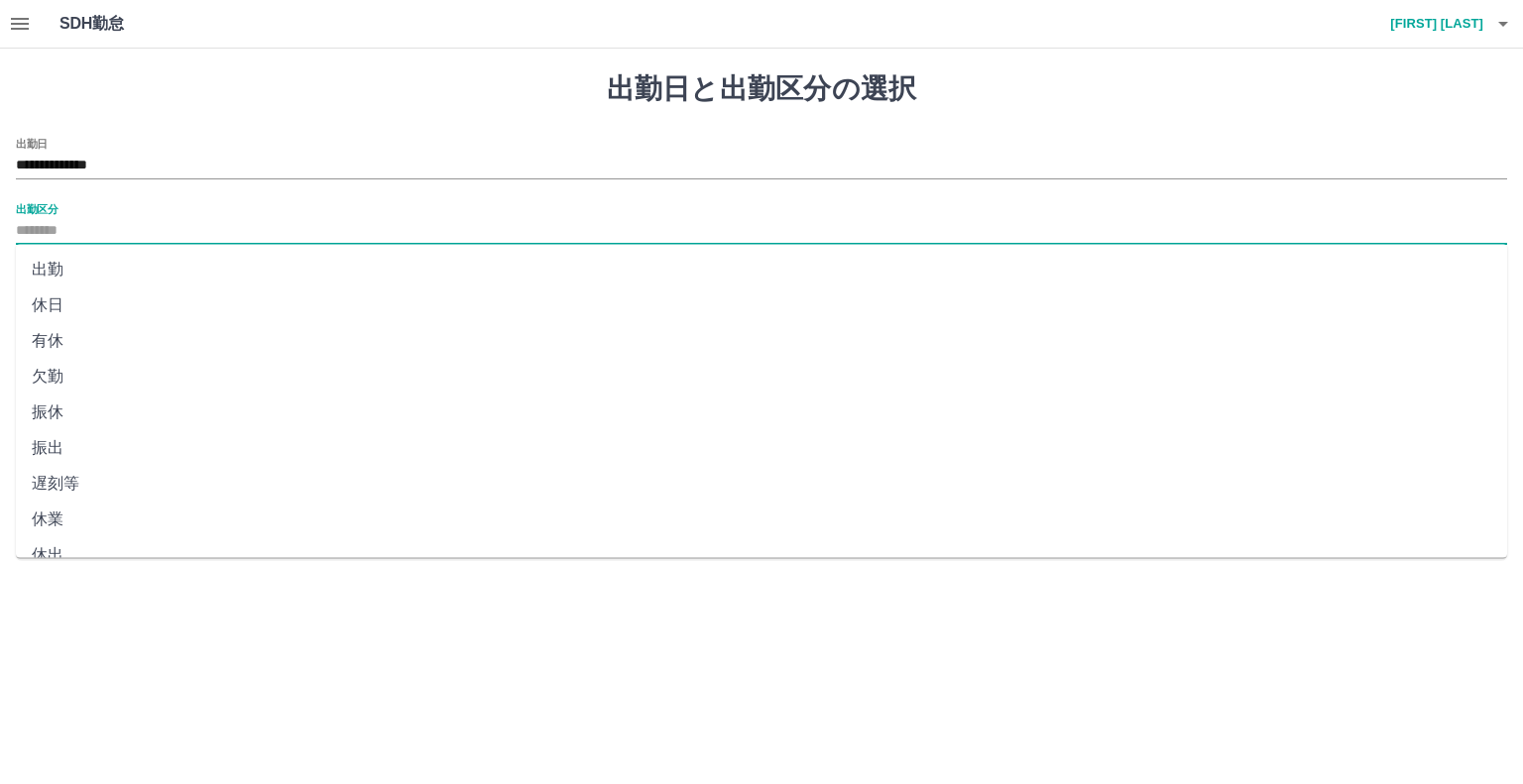 click on "出勤区分" at bounding box center [762, 231] 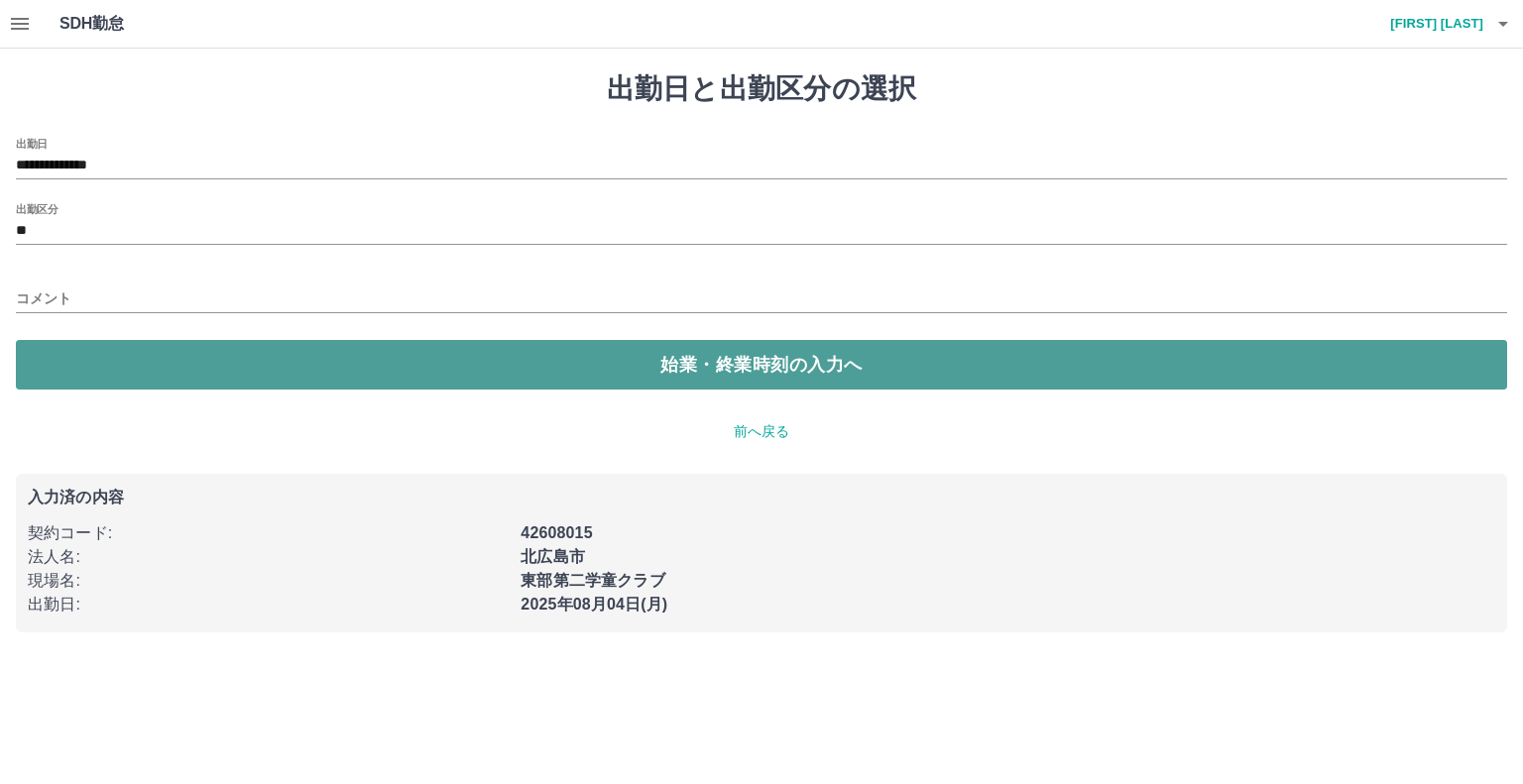 click on "始業・終業時刻の入力へ" at bounding box center [762, 365] 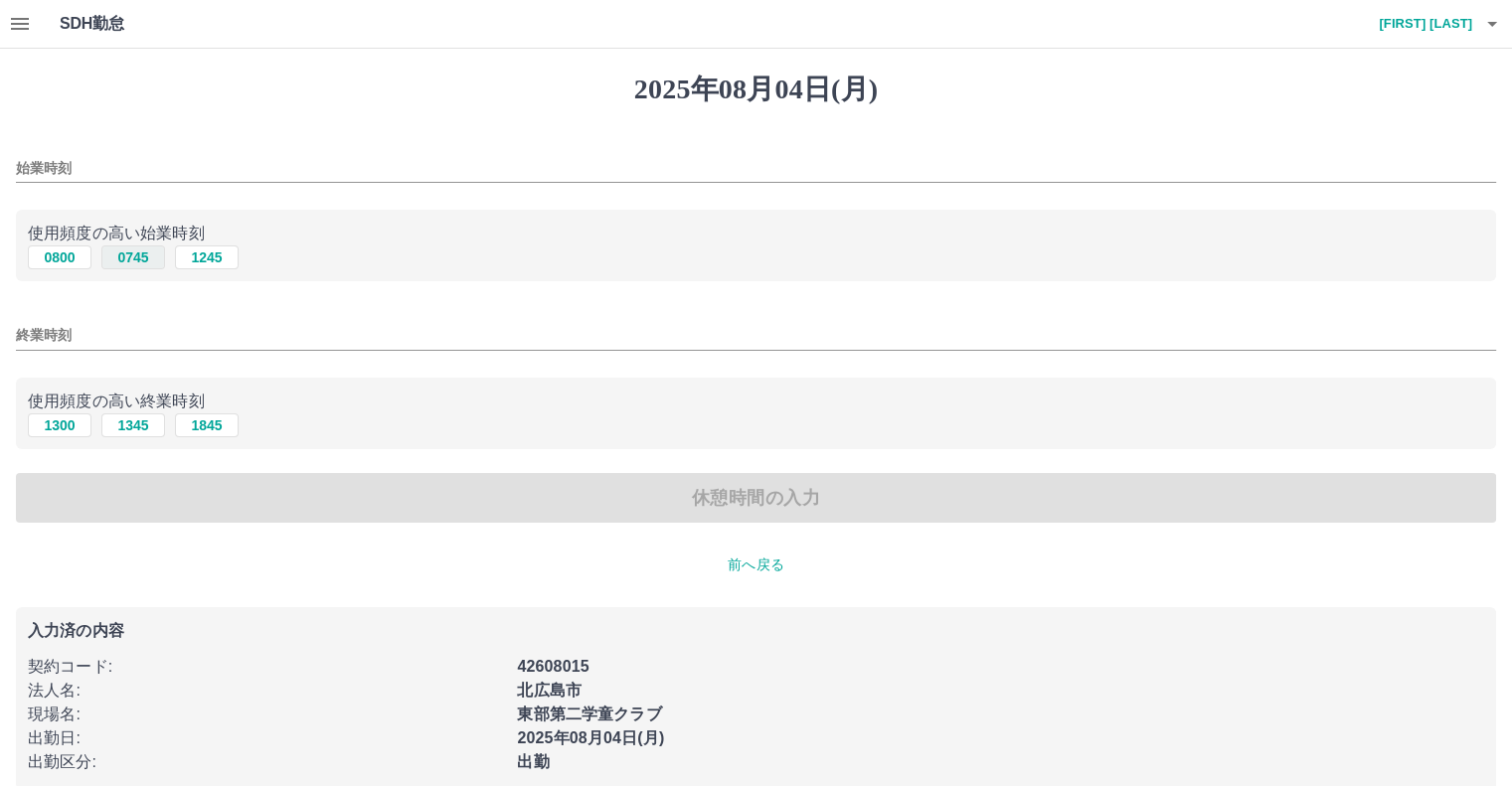 click on "0745" at bounding box center (133, 257) 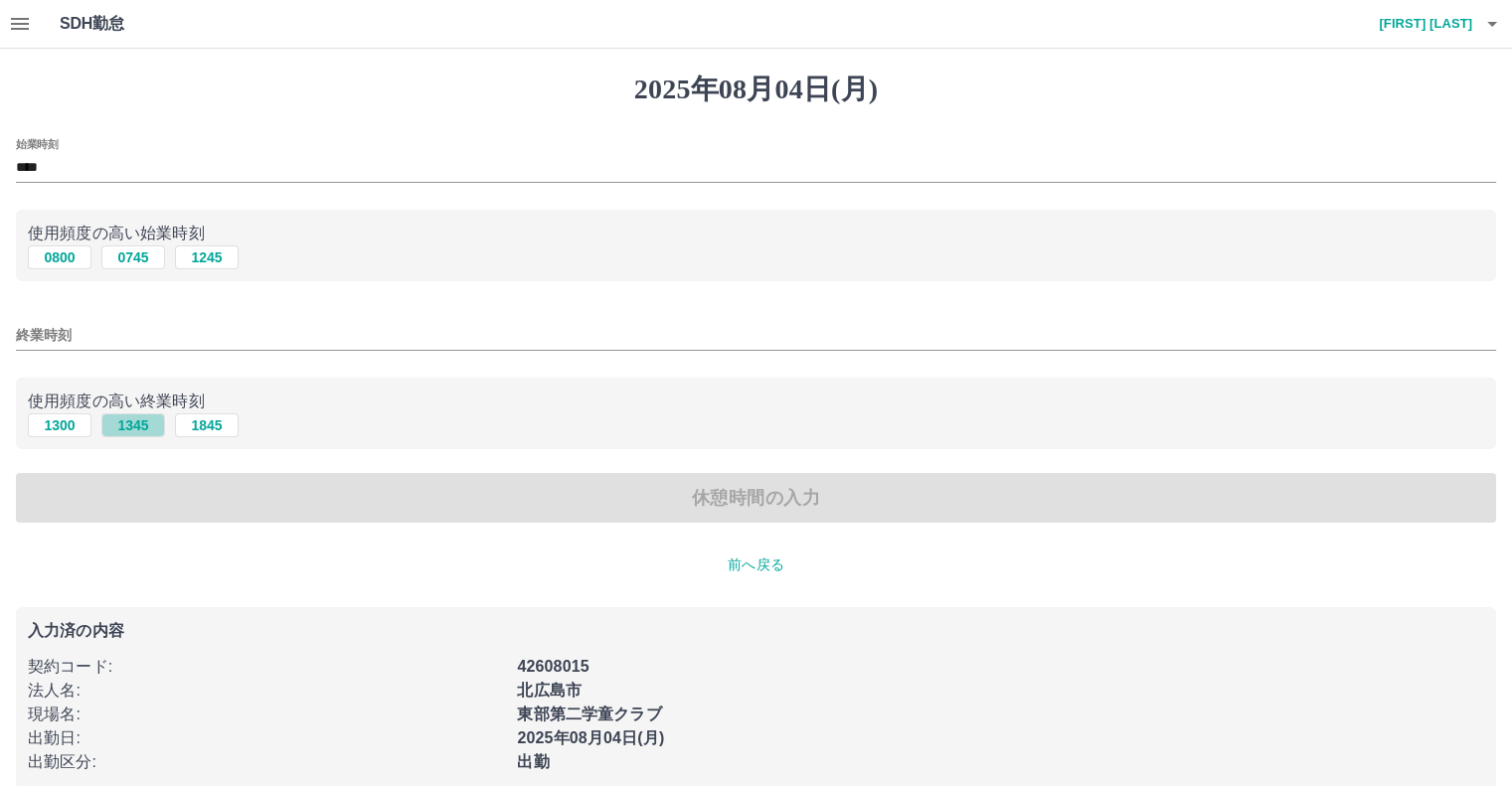 click on "1345" at bounding box center (133, 425) 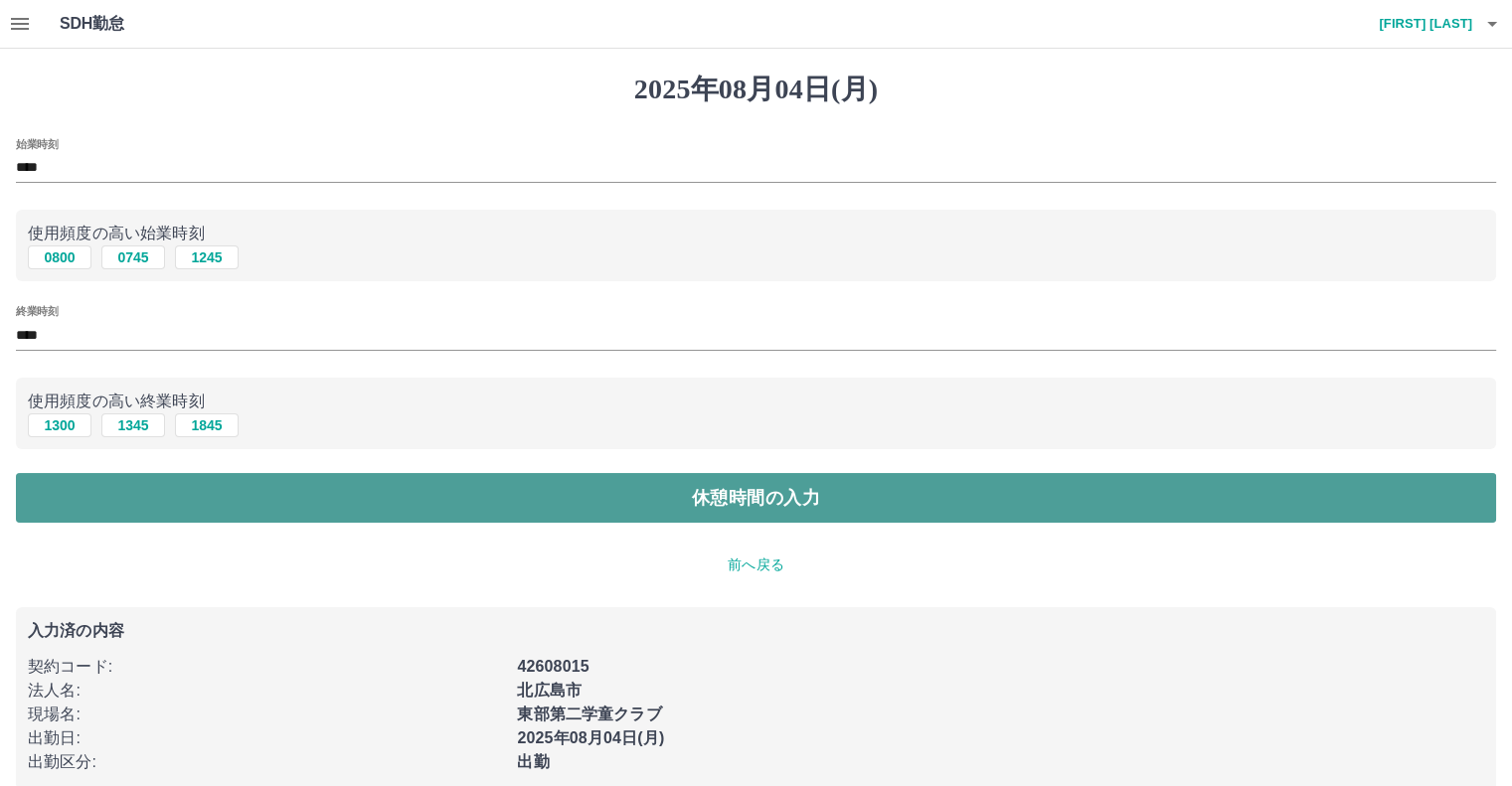 click on "休憩時間の入力" at bounding box center [756, 498] 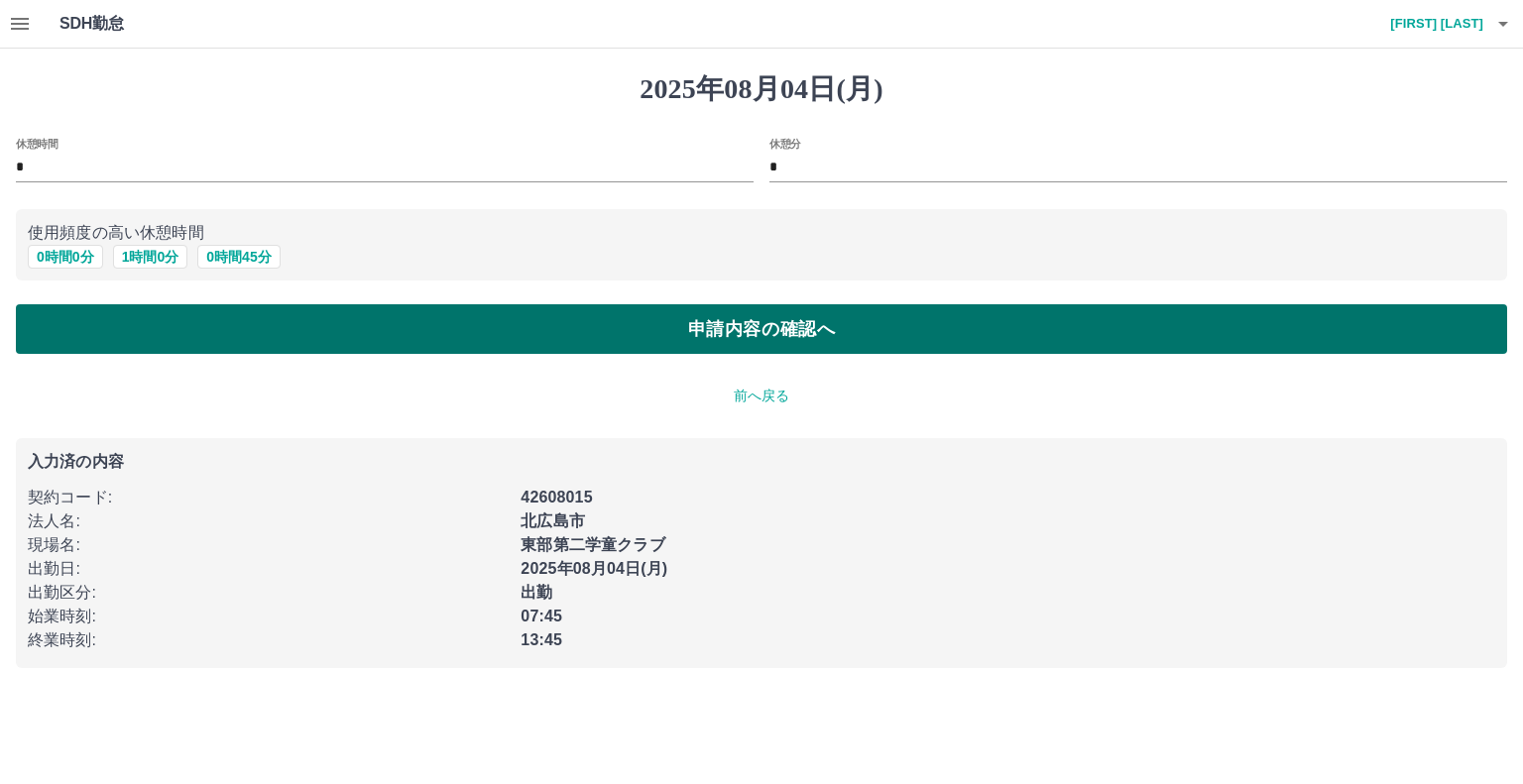 click on "申請内容の確認へ" at bounding box center (762, 329) 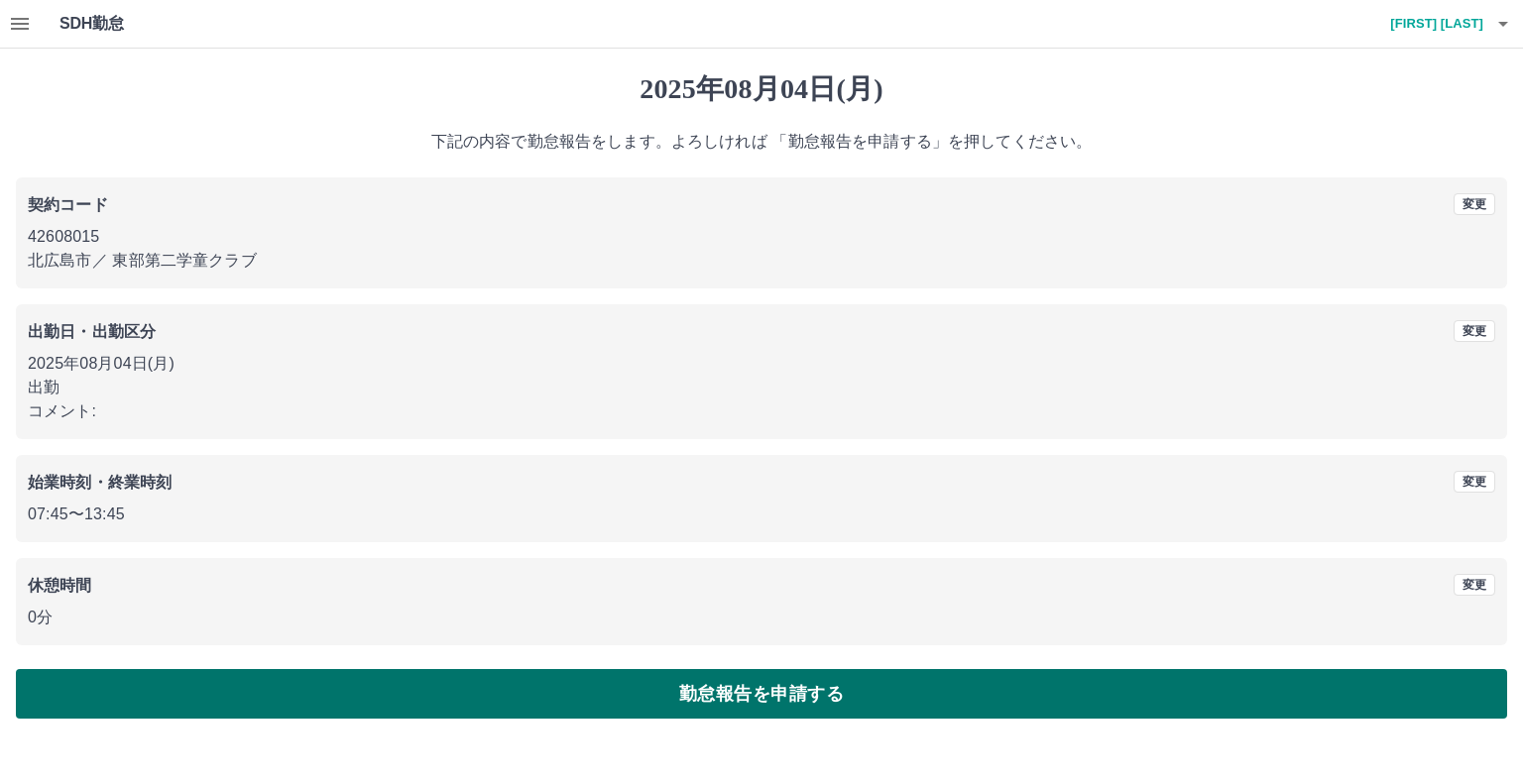 click on "勤怠報告を申請する" at bounding box center (762, 694) 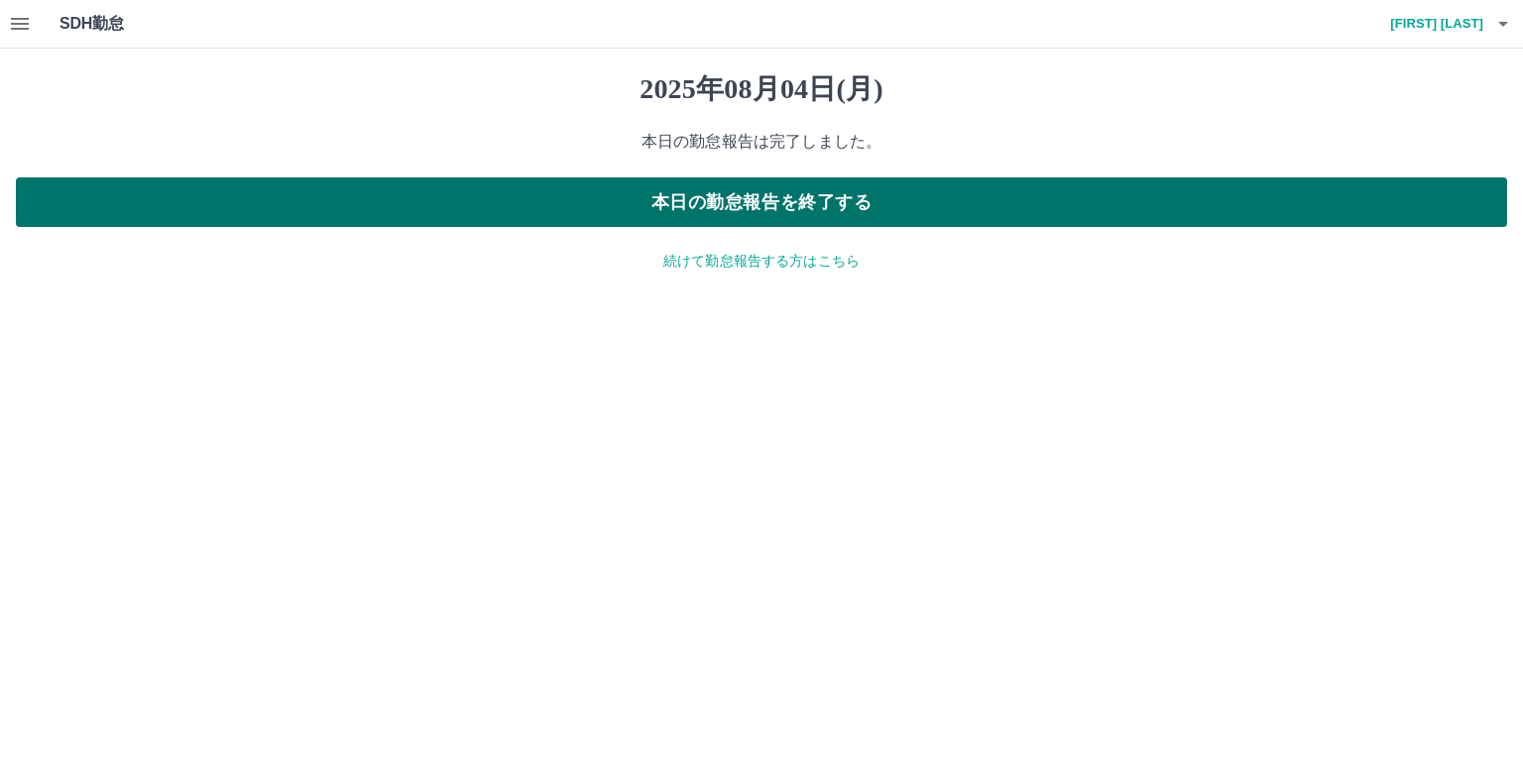 click on "本日の勤怠報告を終了する" at bounding box center [762, 202] 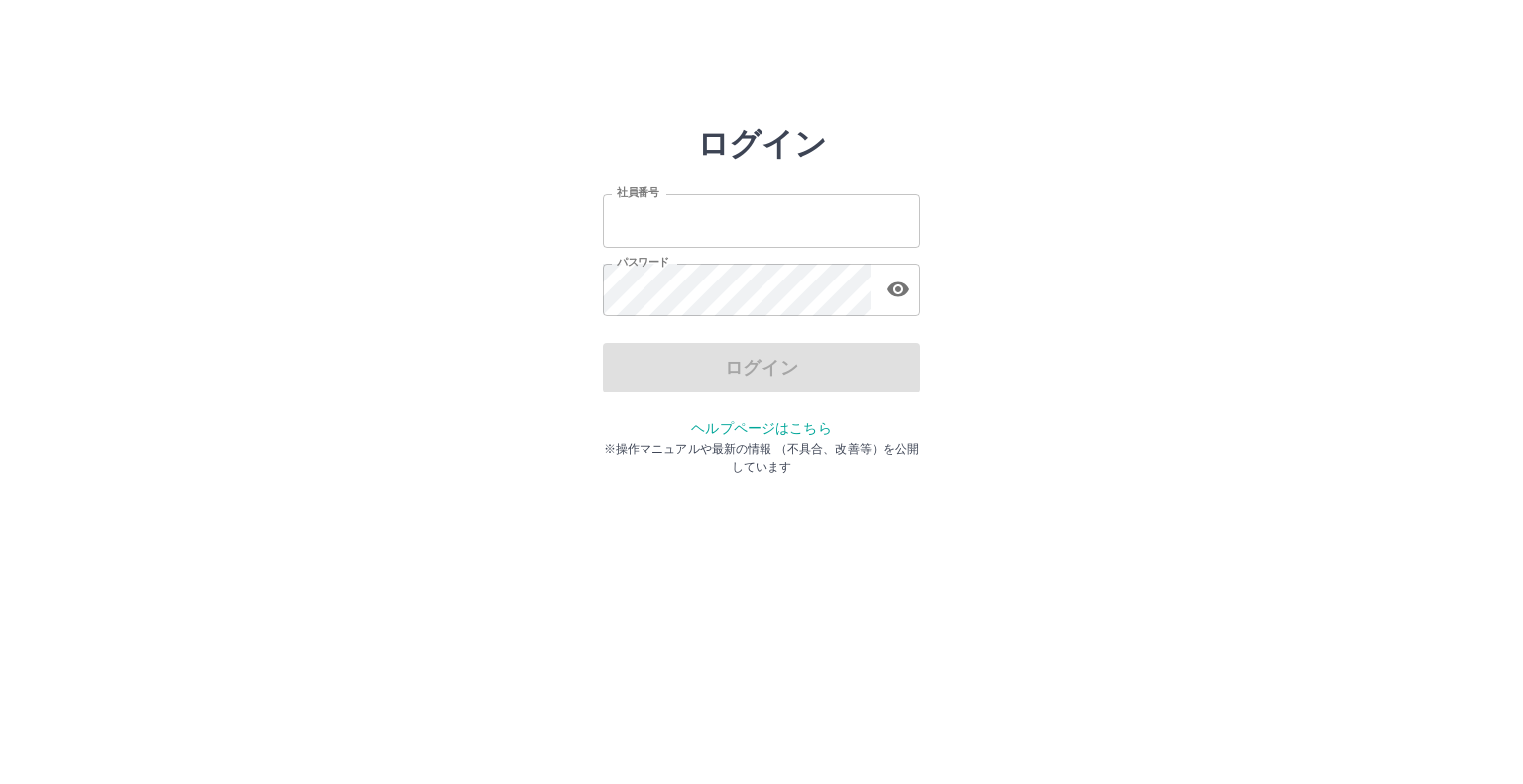 scroll, scrollTop: 0, scrollLeft: 0, axis: both 